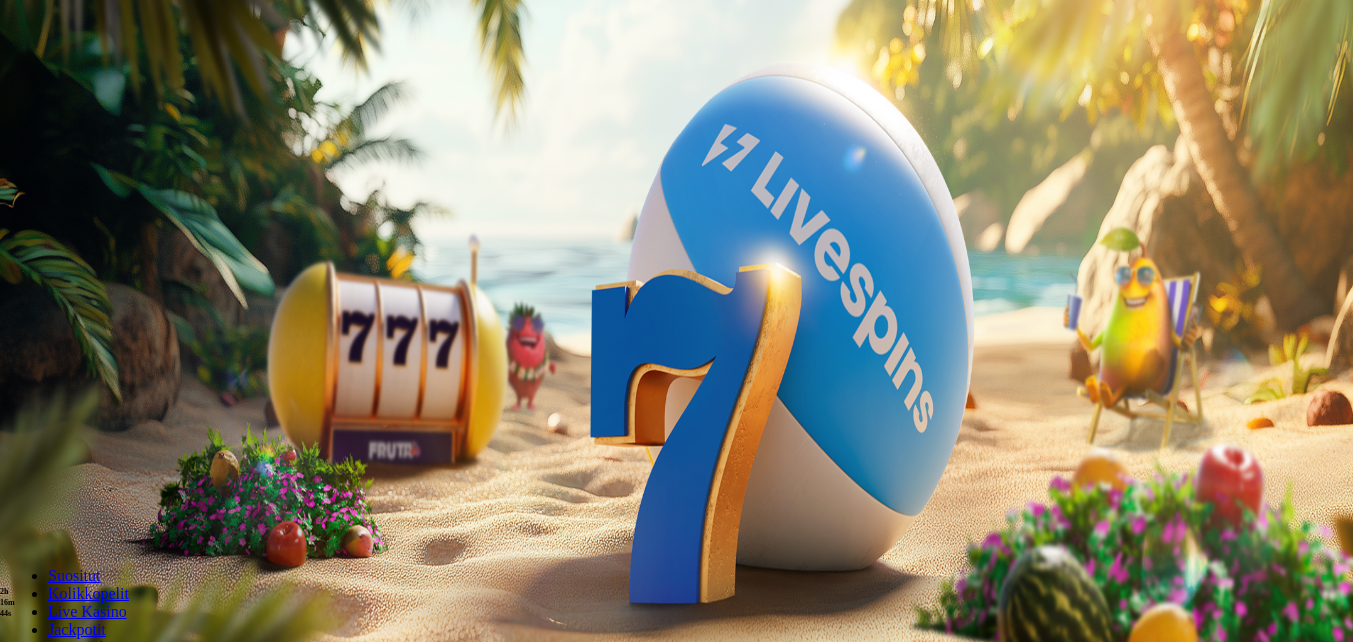 click at bounding box center [16, 508] 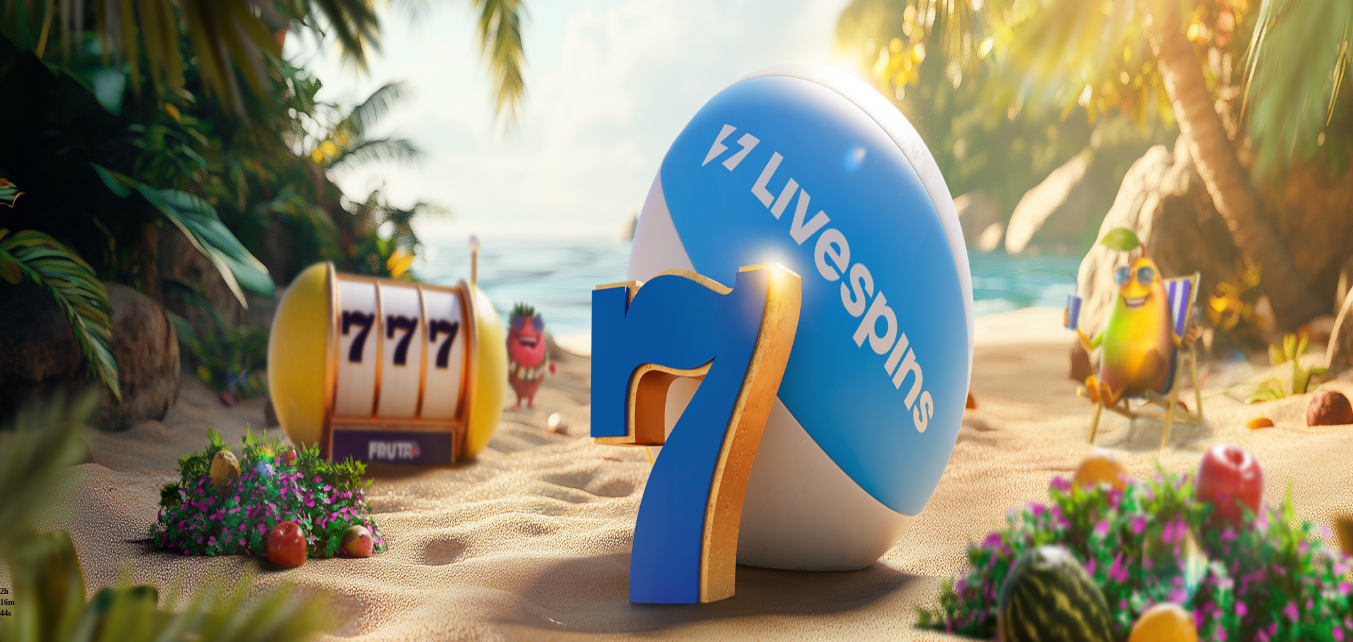 scroll, scrollTop: 0, scrollLeft: 0, axis: both 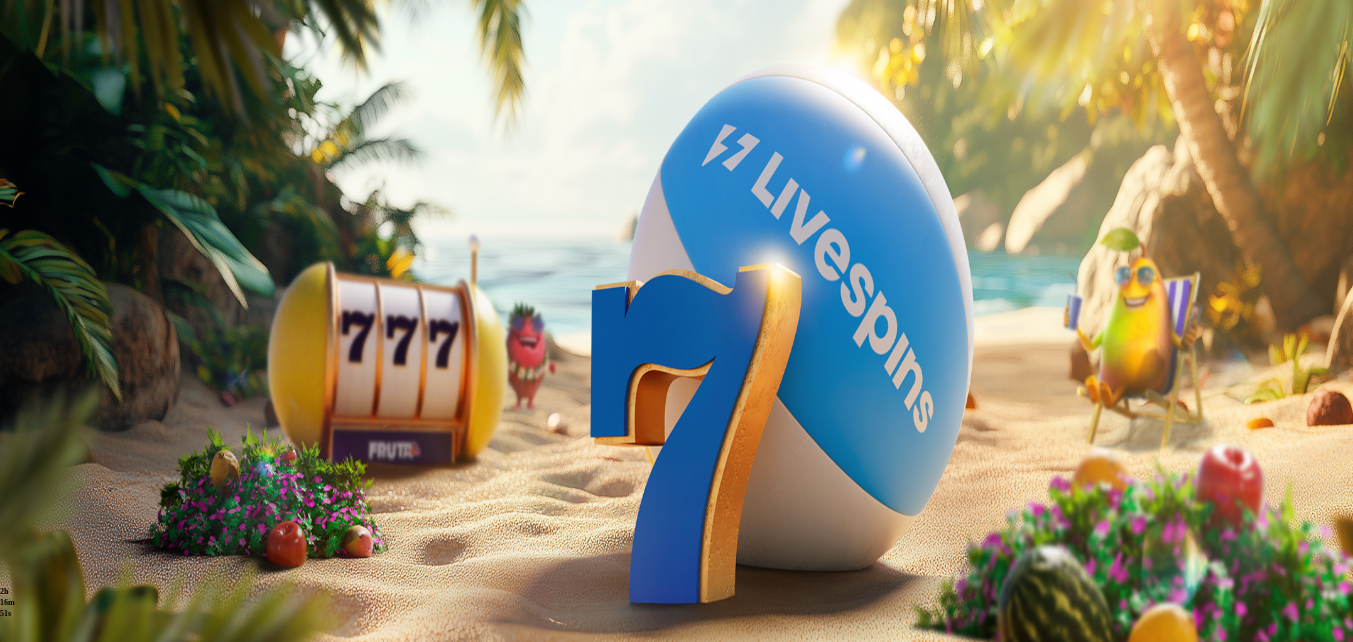 click on "Talleta ja pelaa" at bounding box center (60, 597) 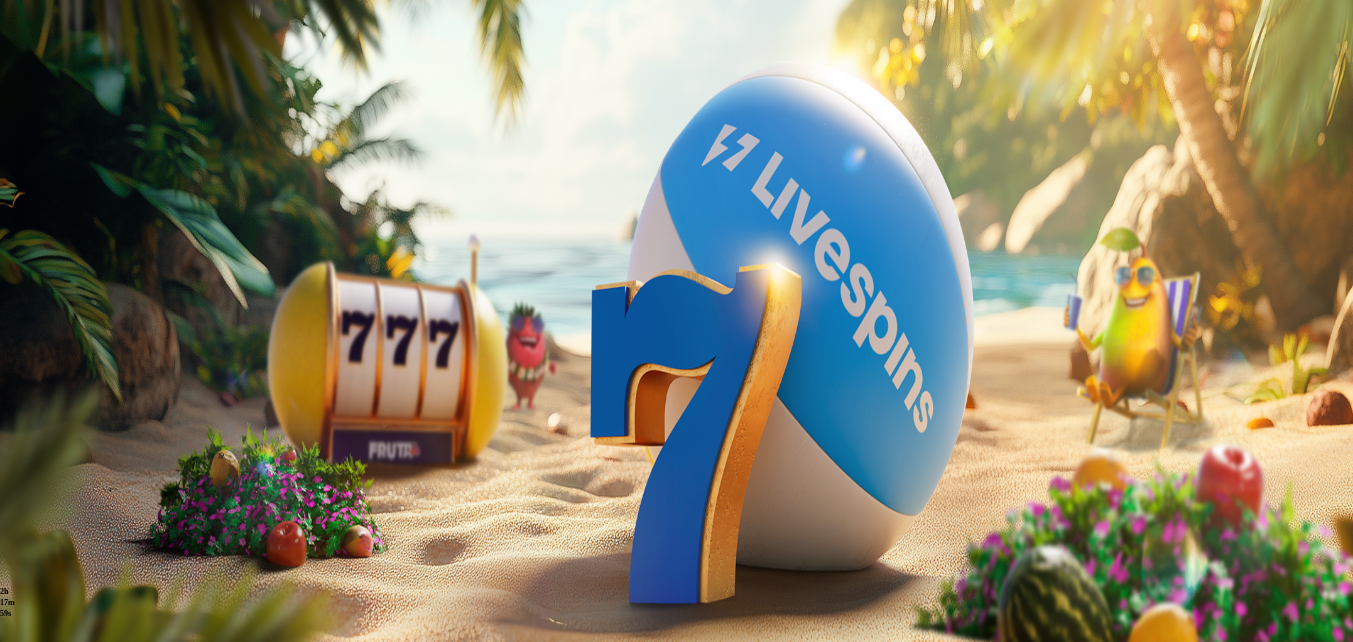 click at bounding box center [32, 860] 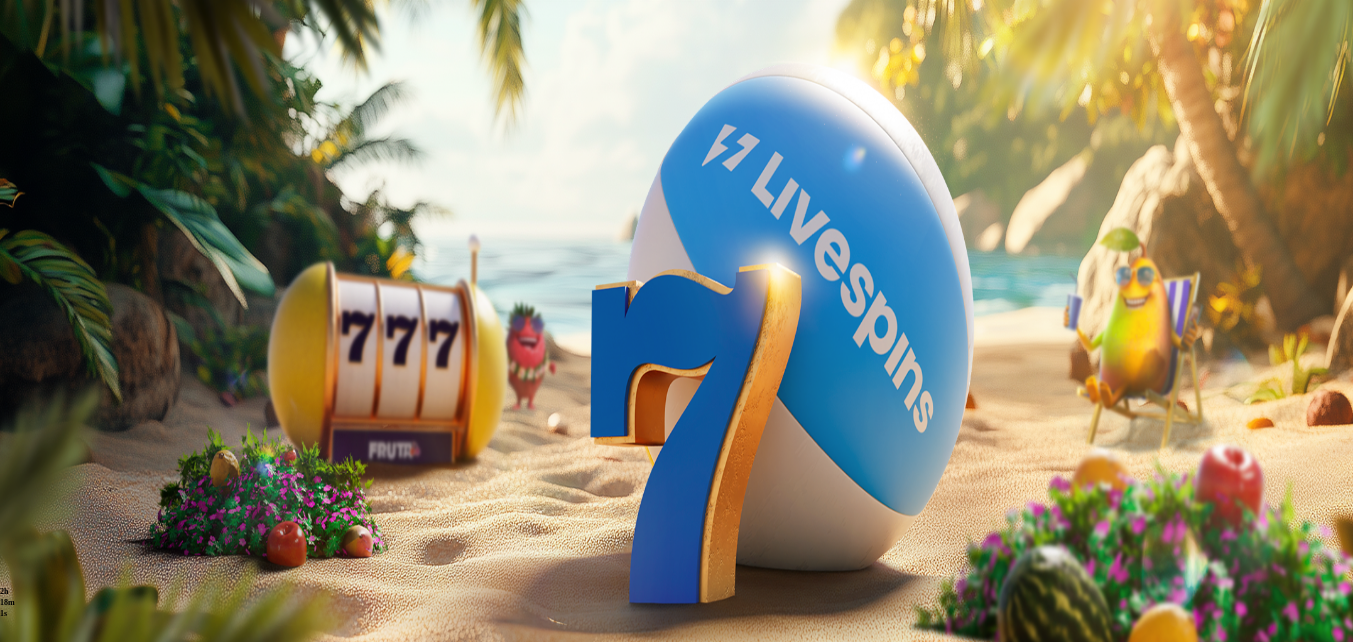click on "Pelaa nyt" at bounding box center [-752, 1765] 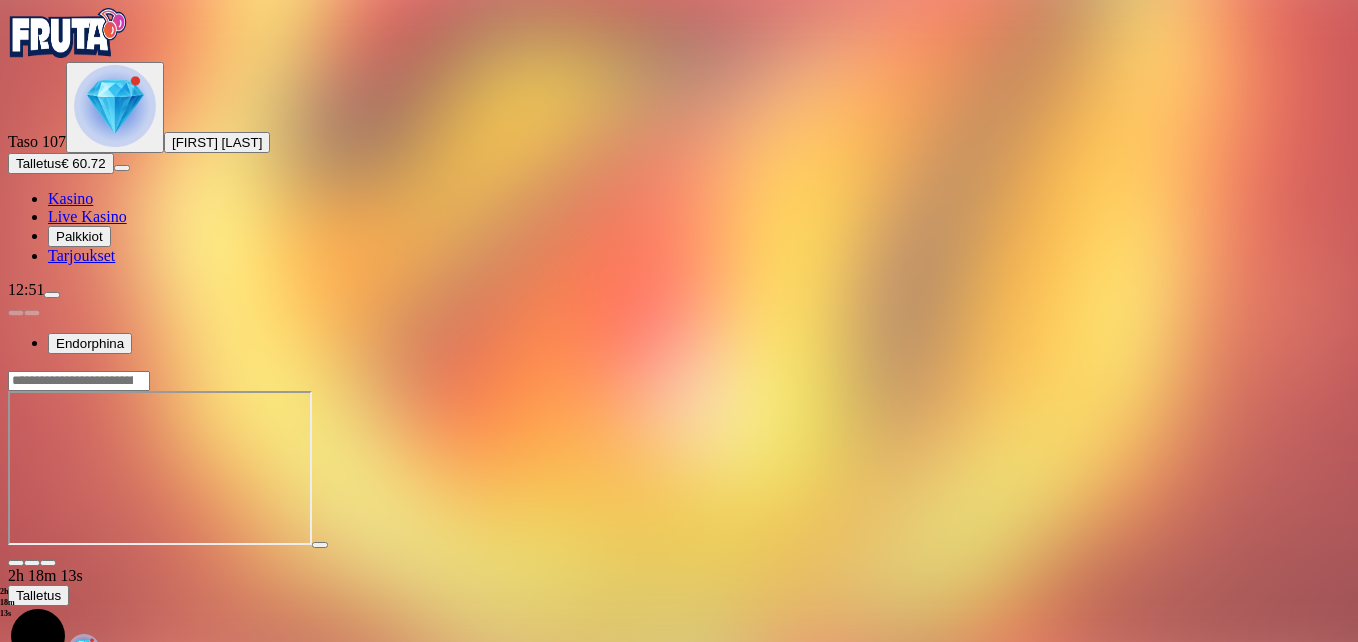 click at bounding box center [48, 563] 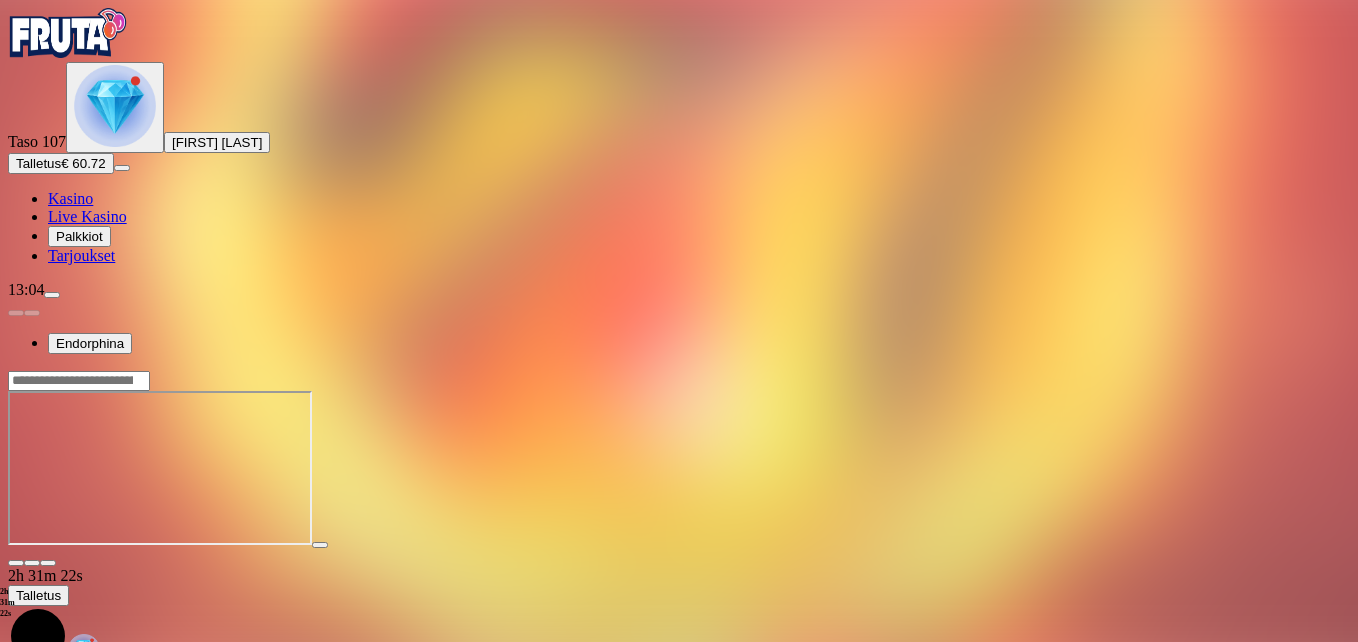 click at bounding box center (48, 563) 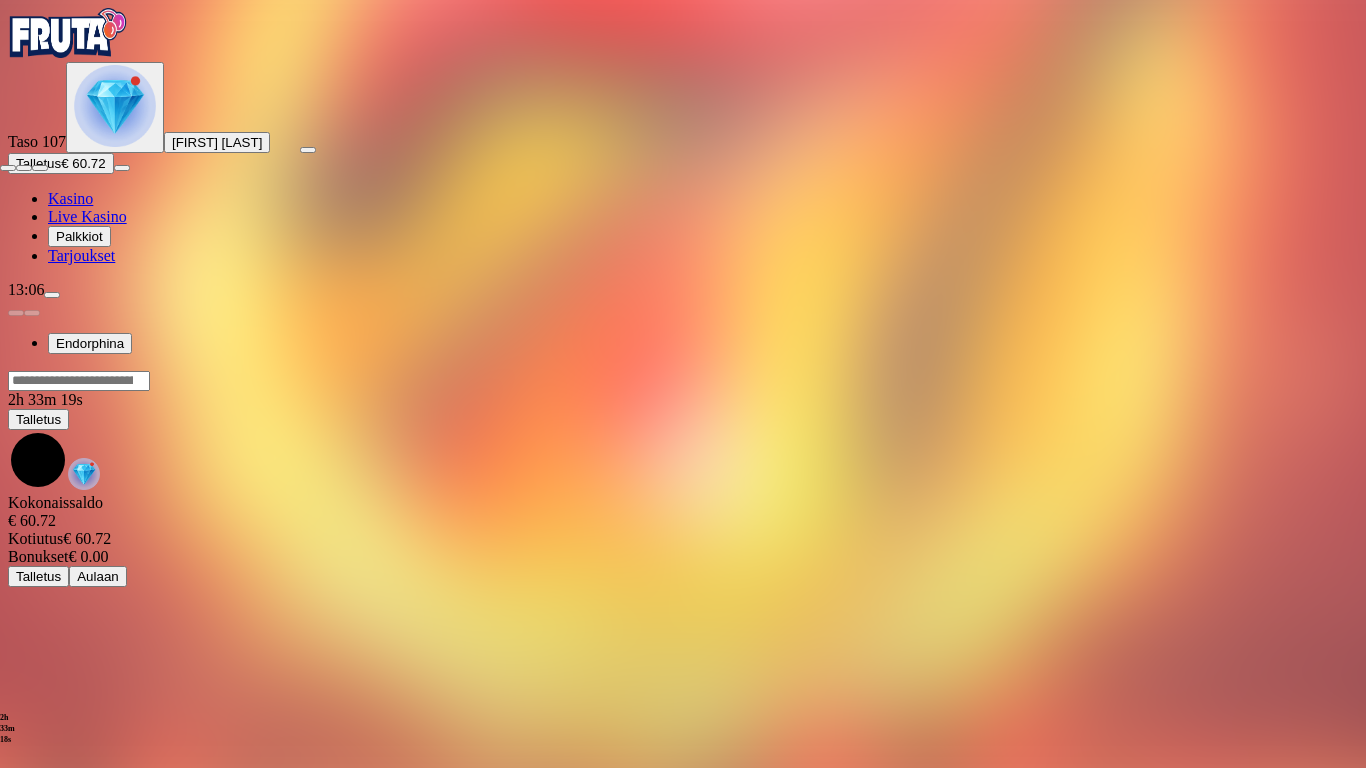 click at bounding box center (8, 168) 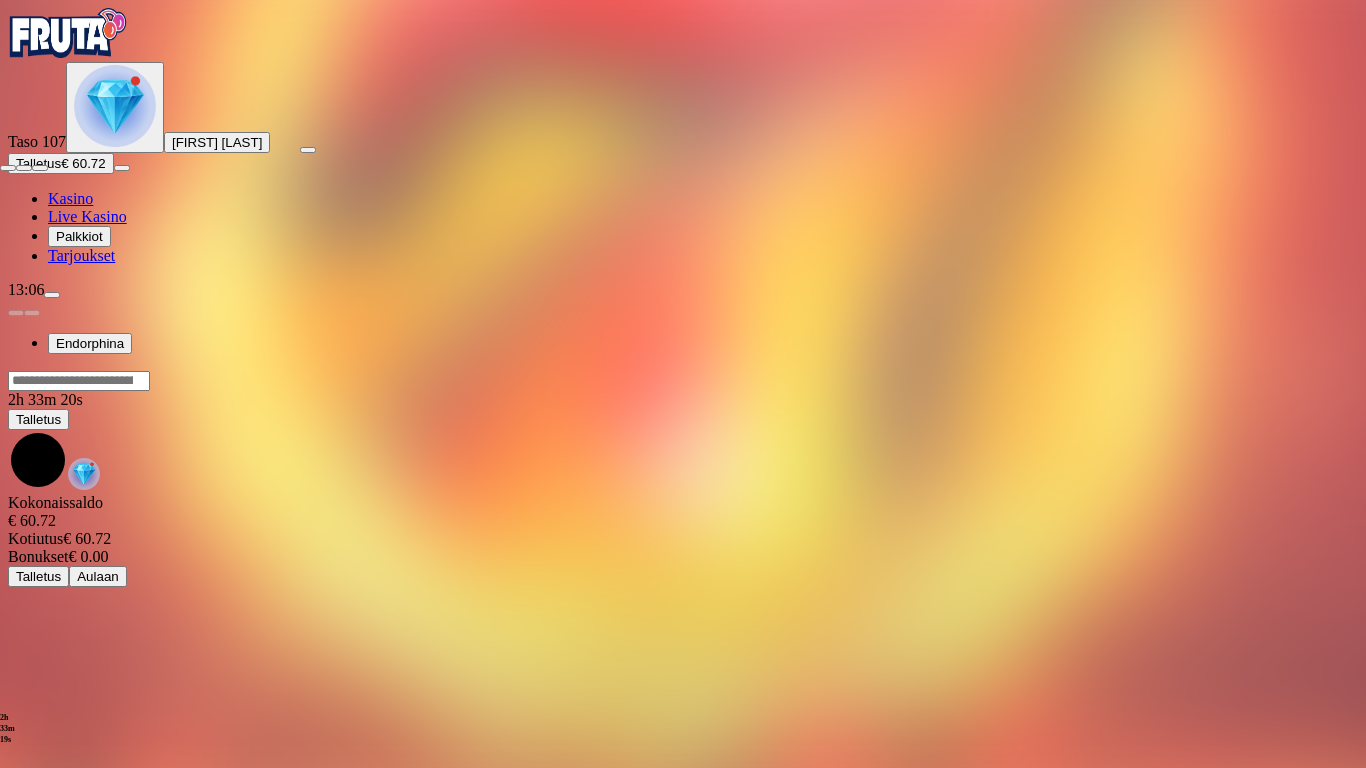 click at bounding box center [8, 168] 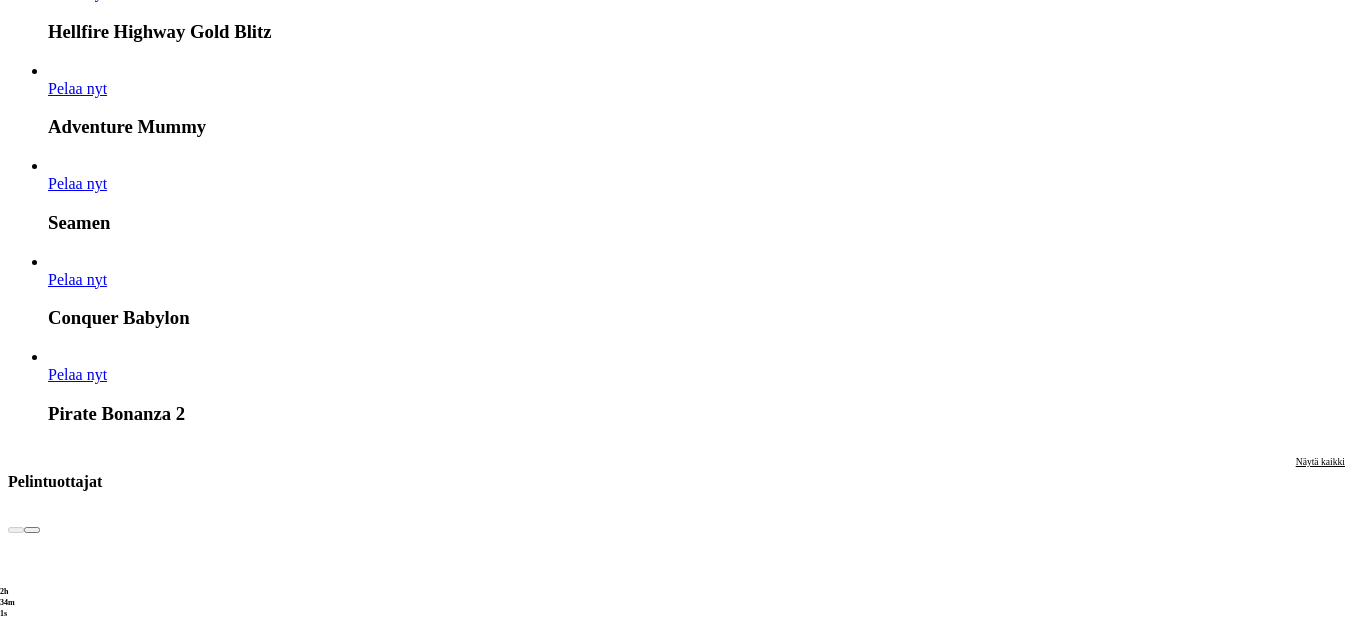 scroll, scrollTop: 4200, scrollLeft: 0, axis: vertical 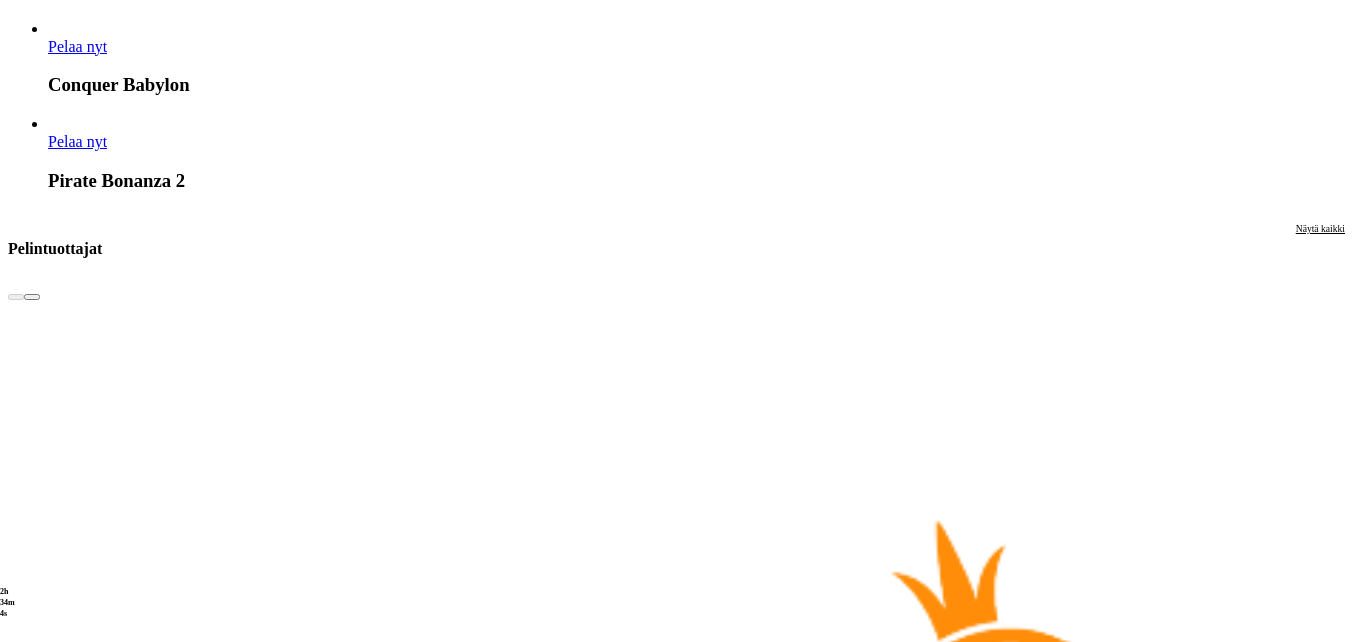 click on "Näytä kaikki" at bounding box center [1320, 26884] 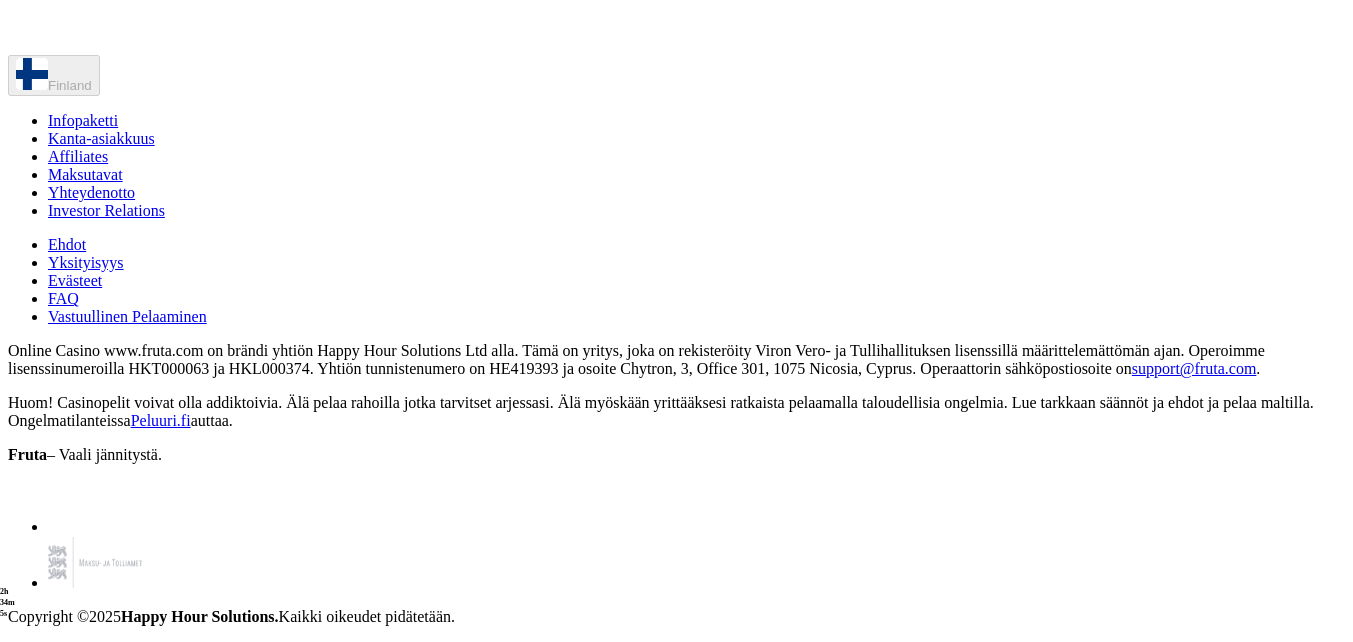 scroll, scrollTop: 0, scrollLeft: 0, axis: both 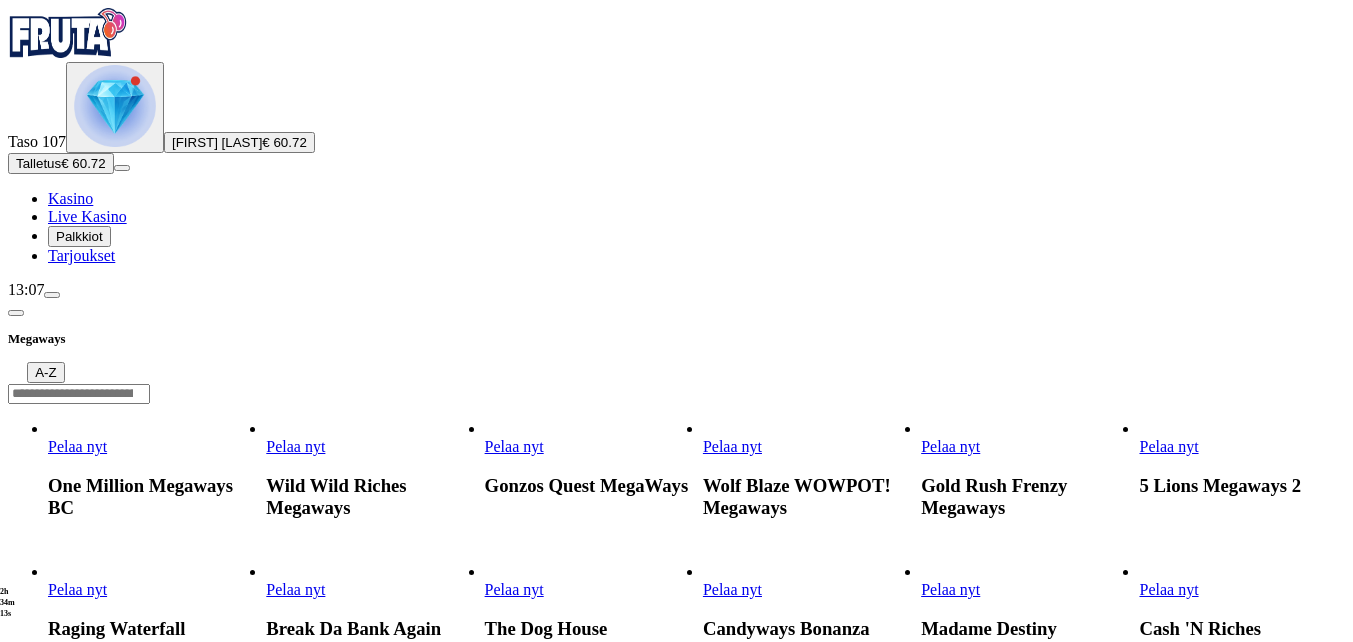 click on "Pelaa nyt" at bounding box center [732, 589] 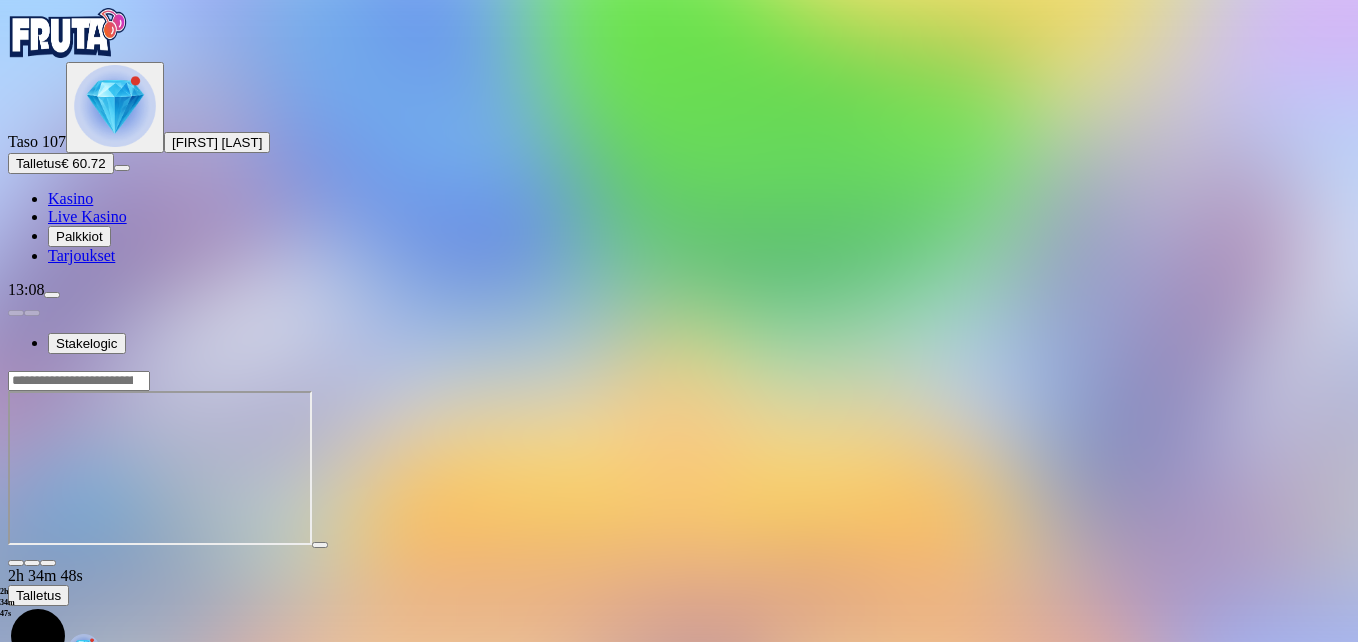 click at bounding box center (48, 563) 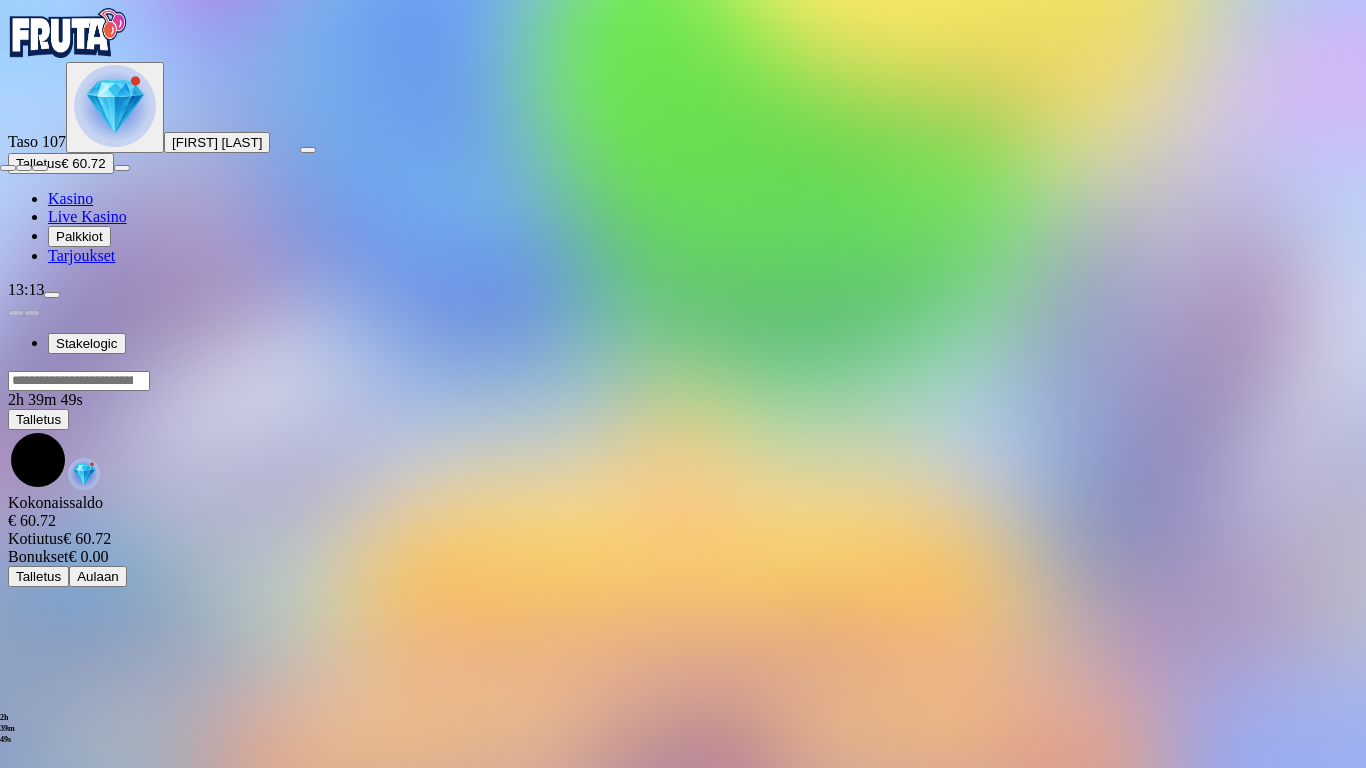click at bounding box center [8, 168] 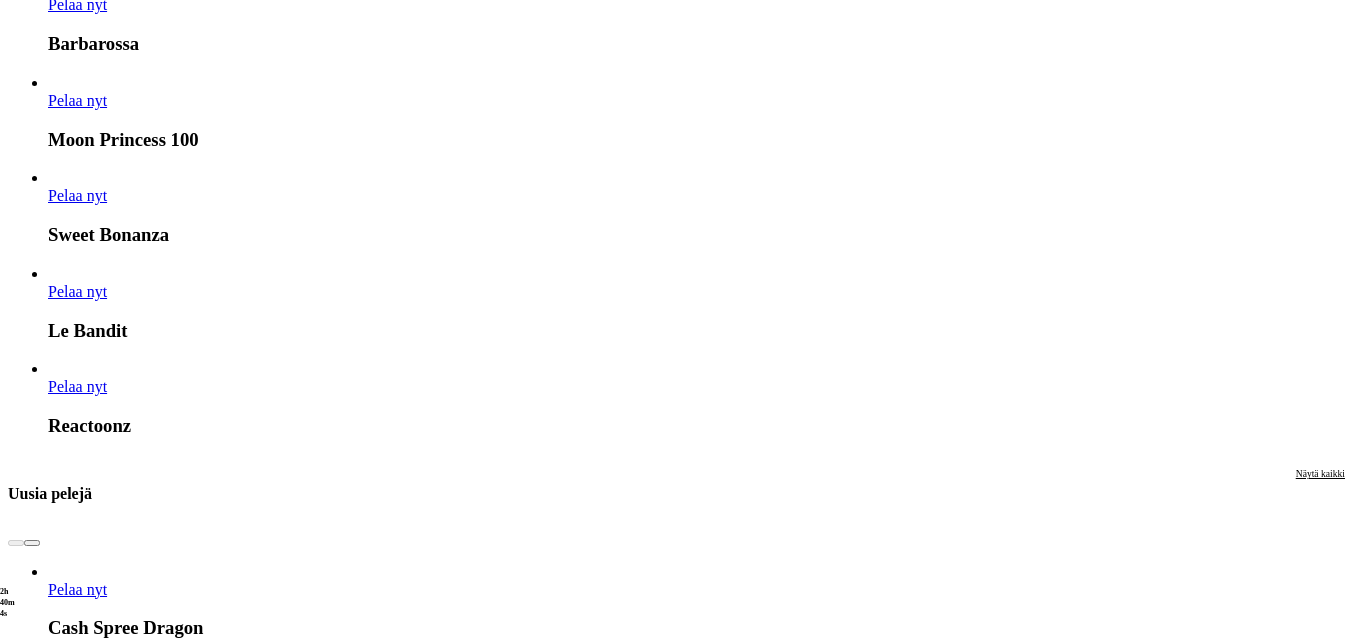 scroll, scrollTop: 3000, scrollLeft: 0, axis: vertical 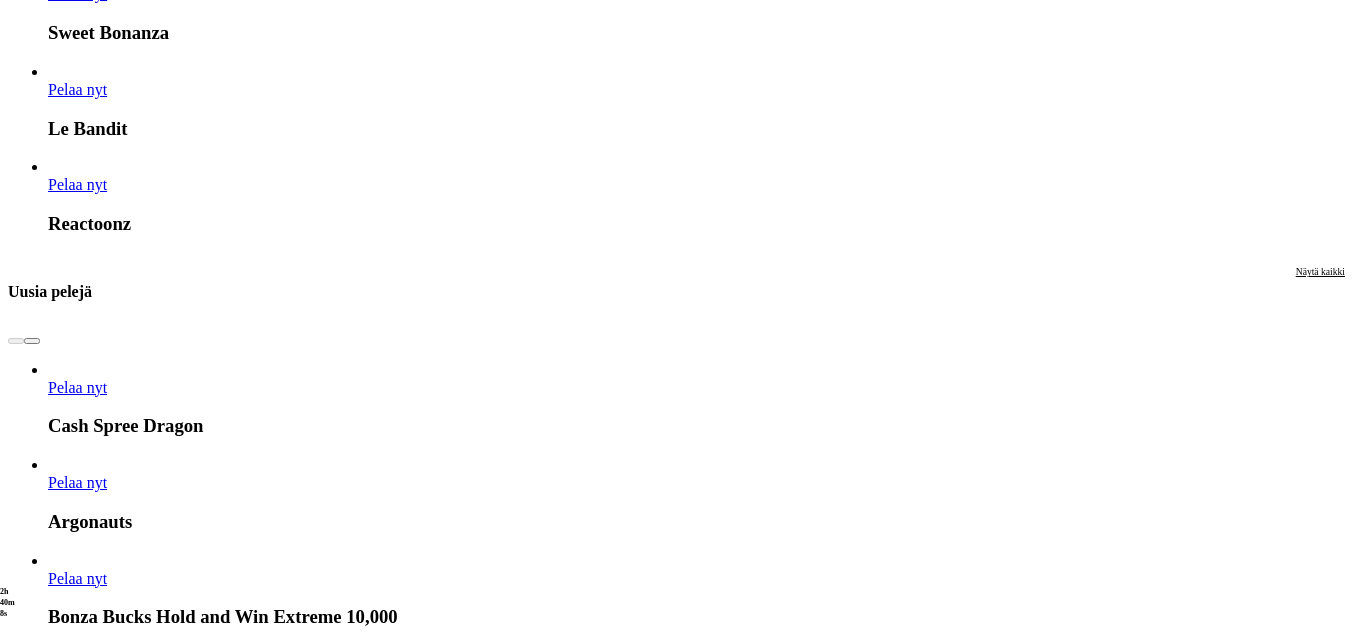 click on "Näytä kaikki" at bounding box center [1320, 19099] 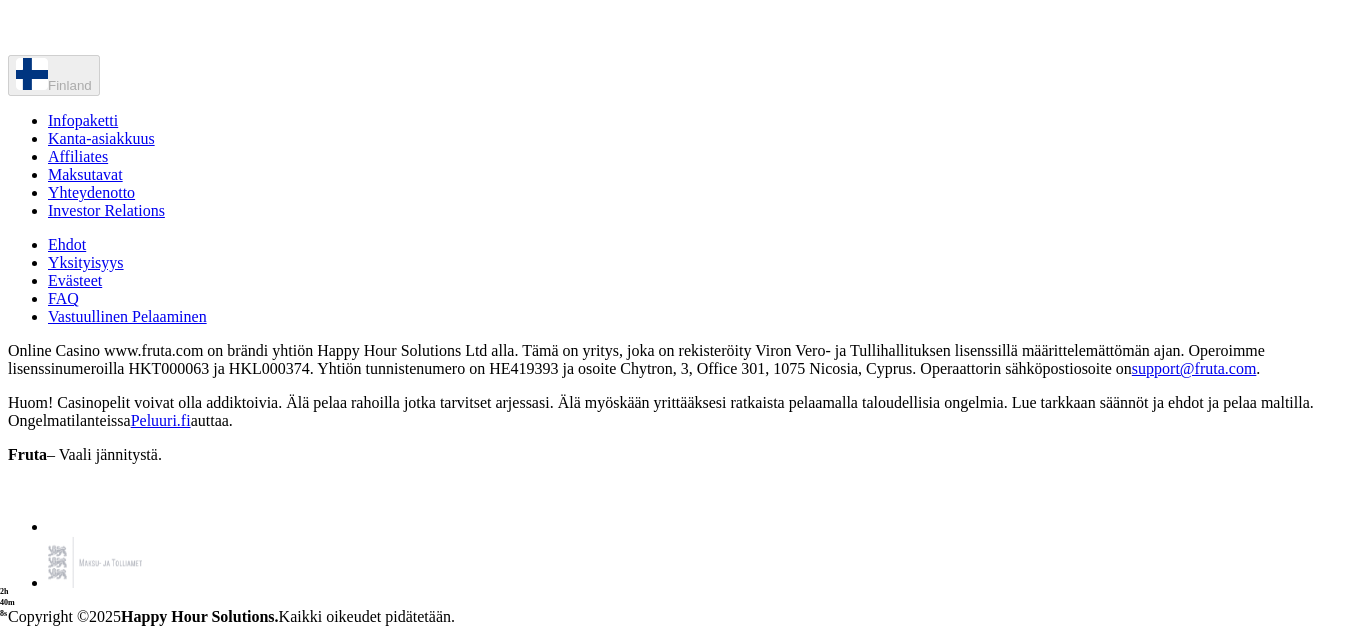 scroll, scrollTop: 0, scrollLeft: 0, axis: both 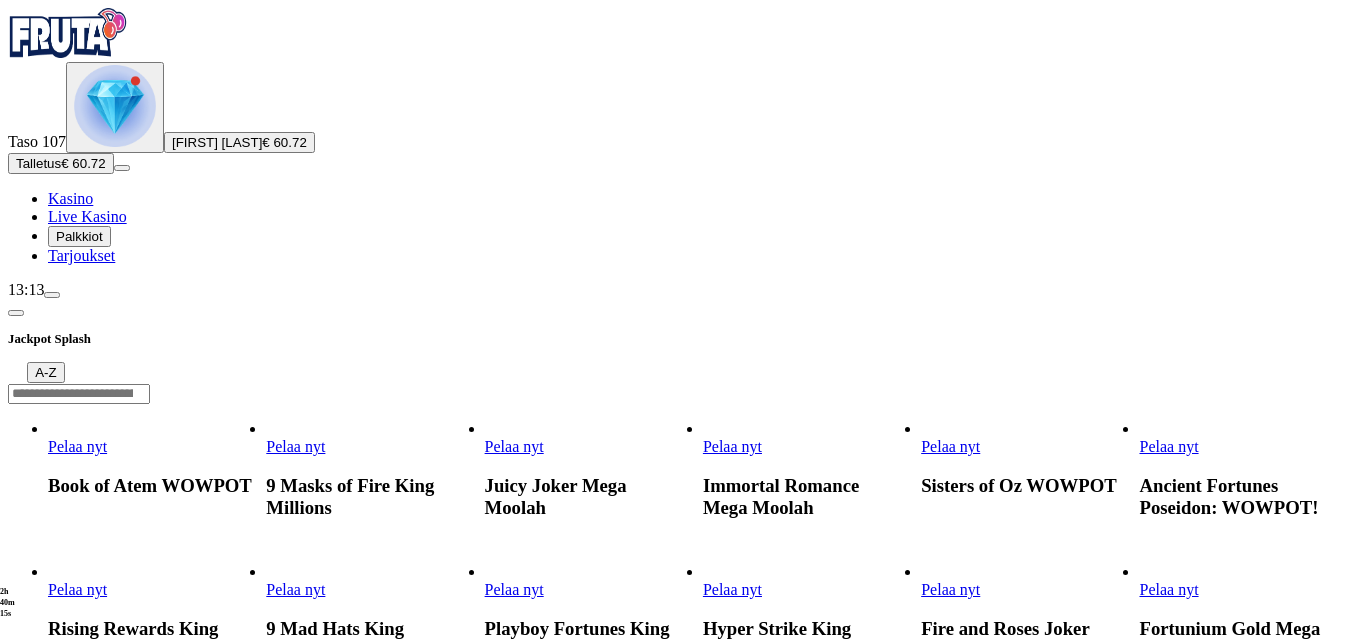 click on "Pelaa nyt" at bounding box center [1168, 589] 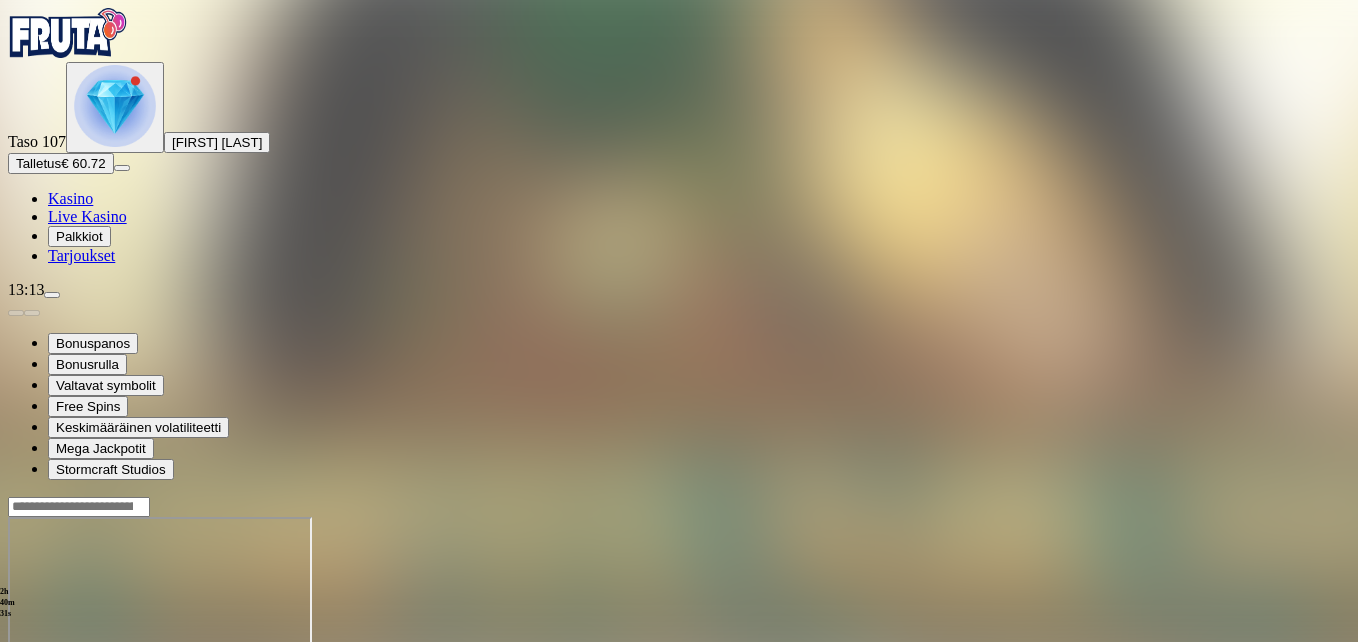 click at bounding box center (16, 689) 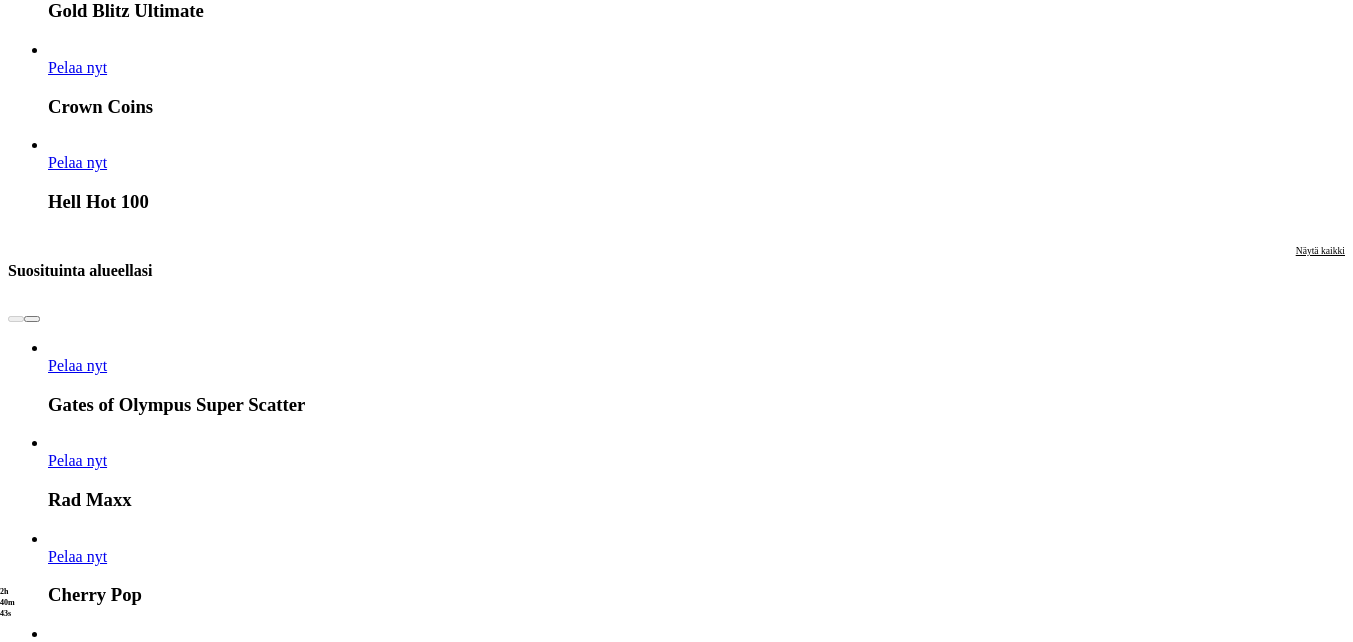 scroll, scrollTop: 2100, scrollLeft: 0, axis: vertical 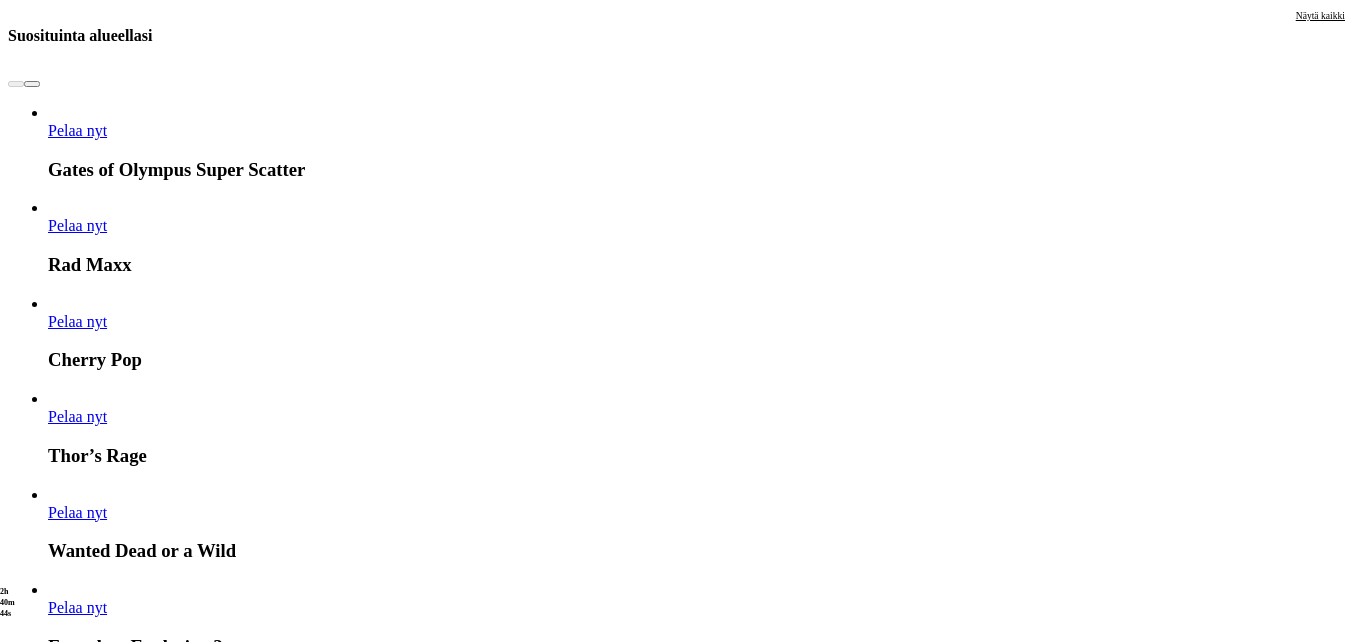 click on "Näytä kaikki" at bounding box center [1320, 16743] 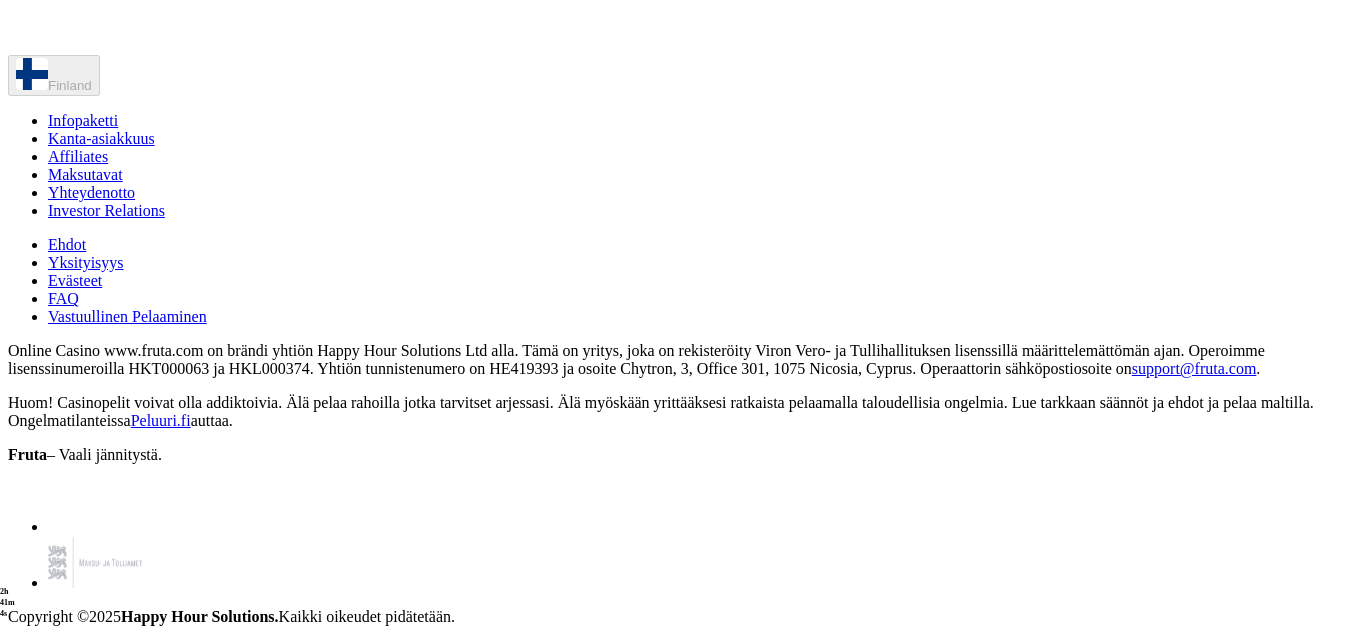 scroll, scrollTop: 1600, scrollLeft: 0, axis: vertical 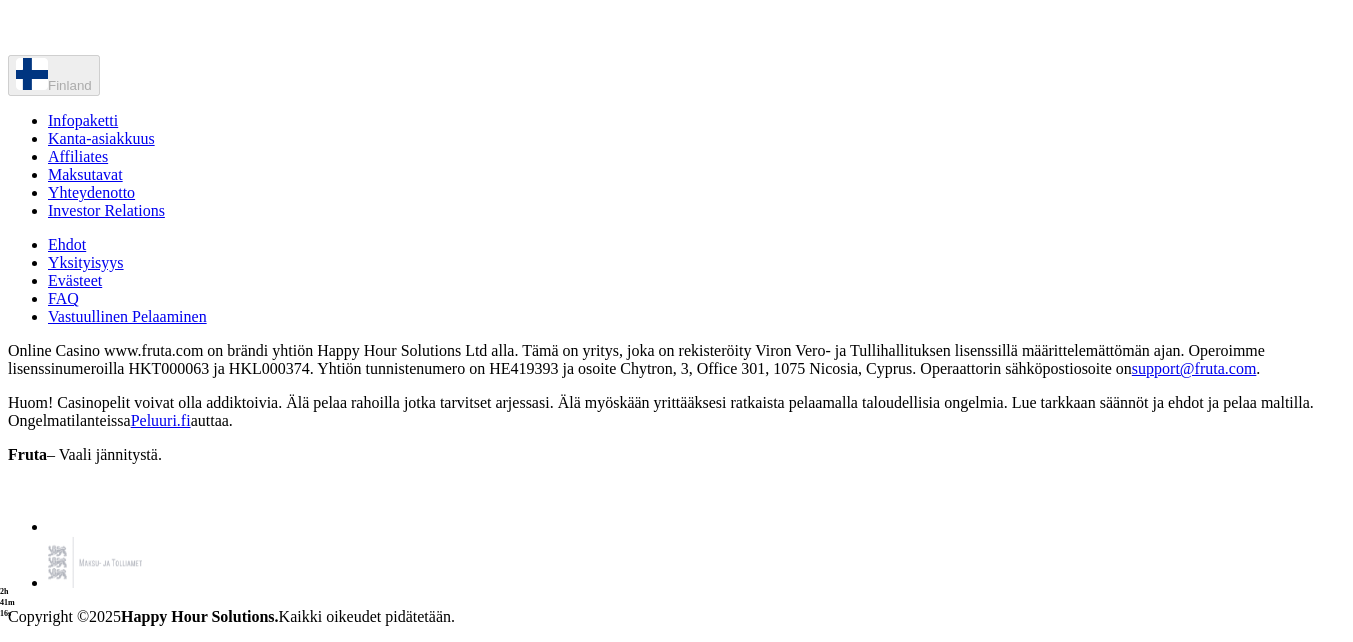 click on "Pelaa nyt" at bounding box center (404, -257) 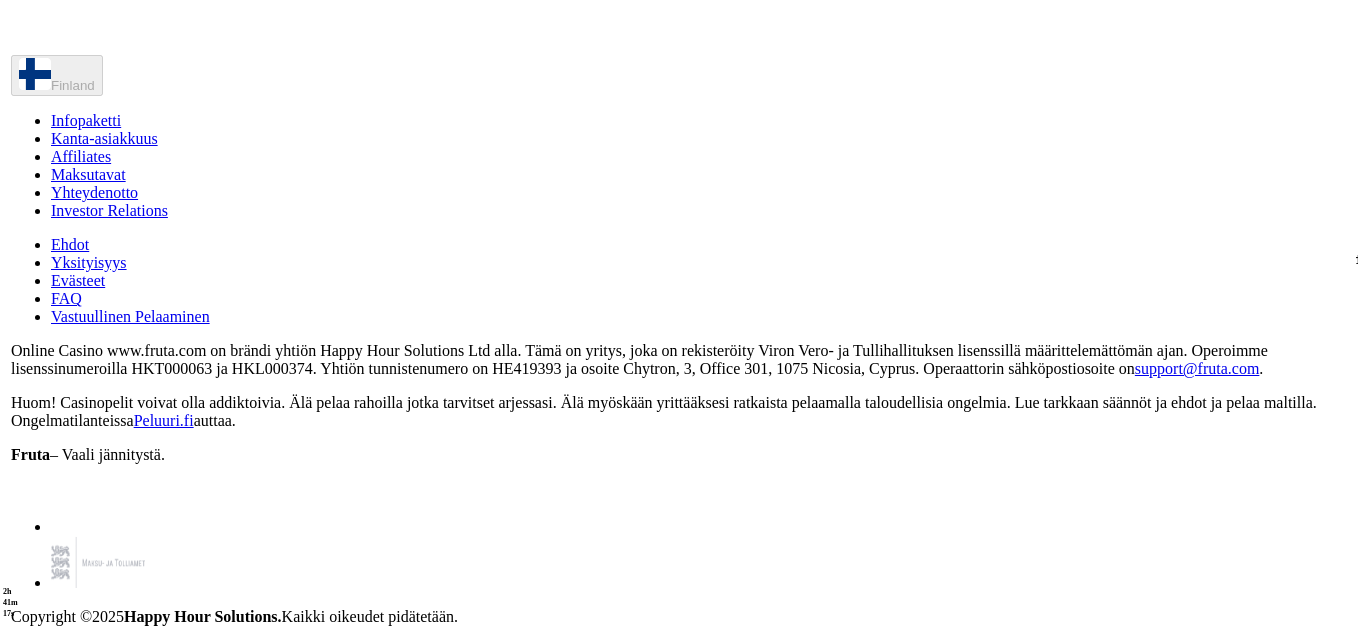 scroll, scrollTop: 0, scrollLeft: 0, axis: both 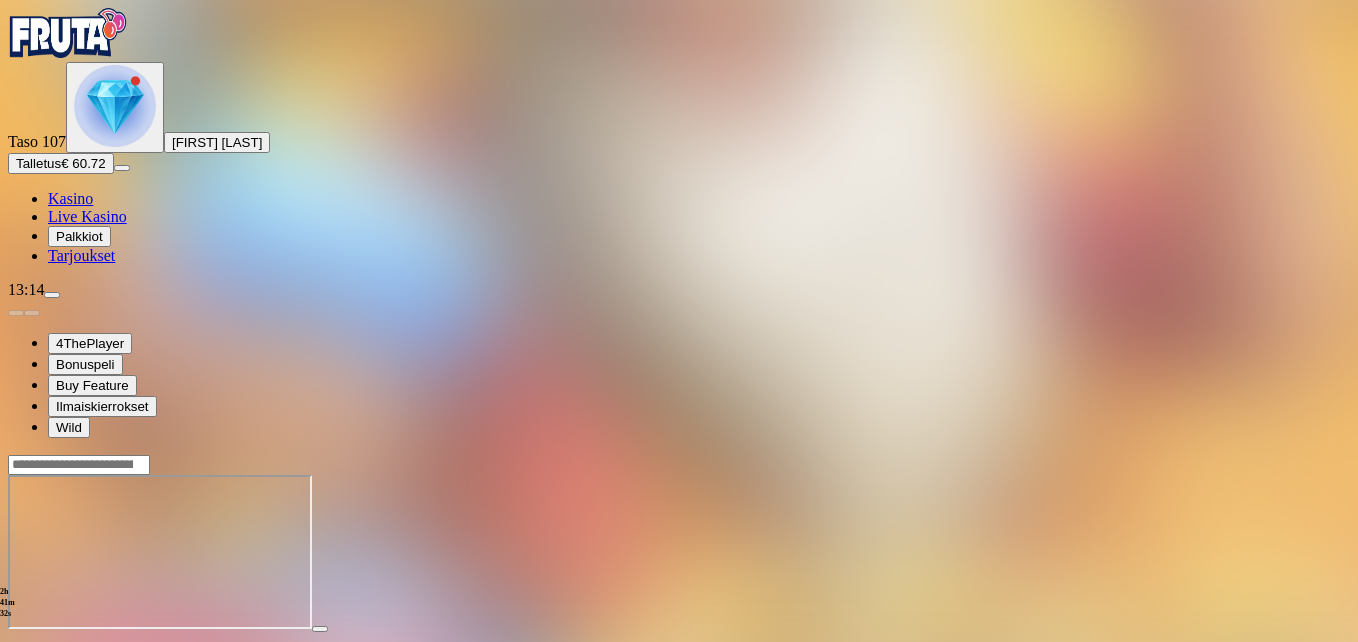 click at bounding box center [48, 647] 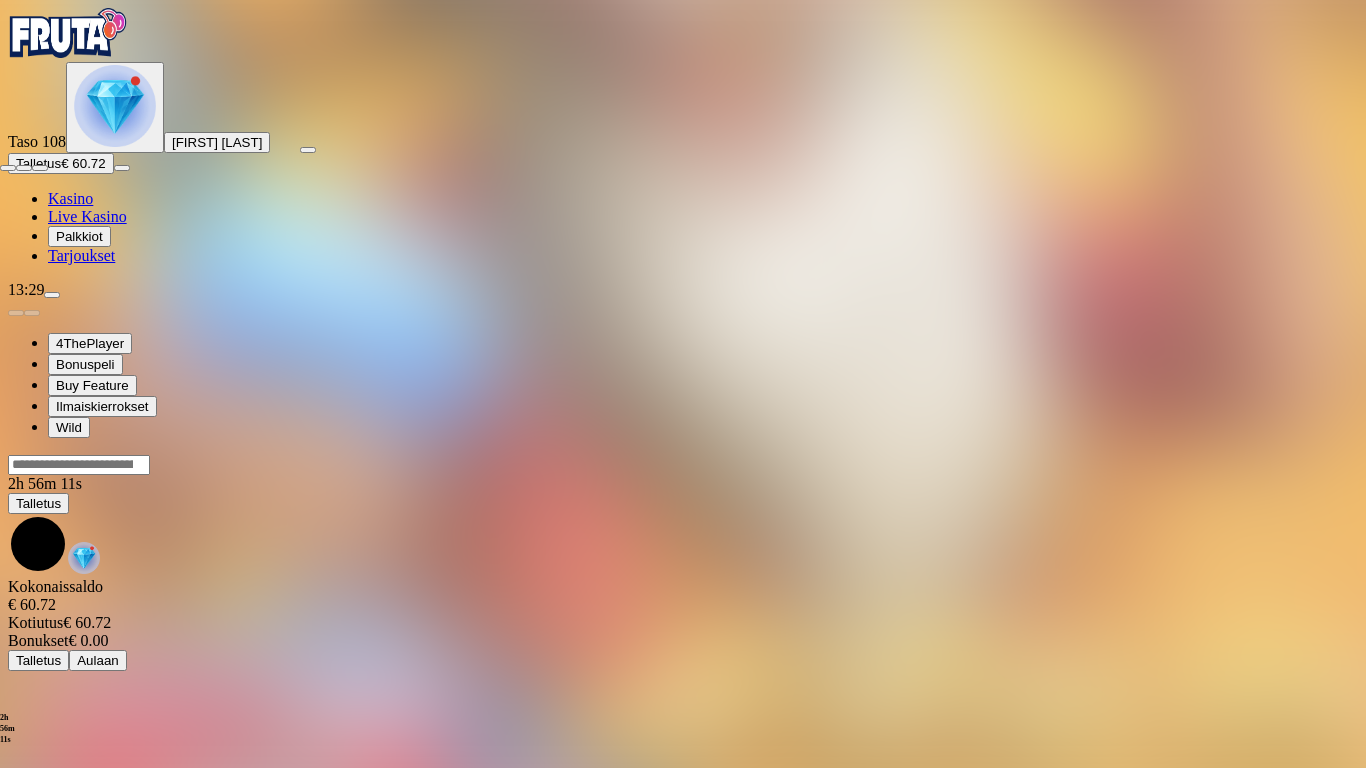 click at bounding box center (8, 168) 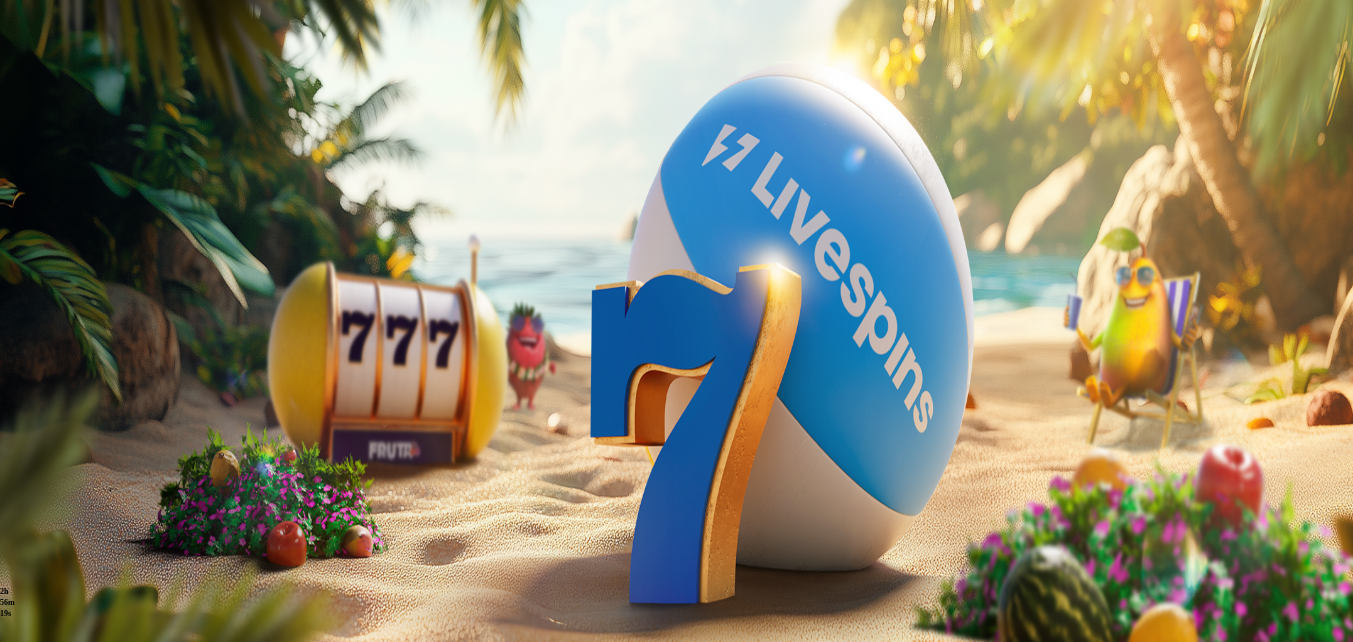 scroll, scrollTop: 0, scrollLeft: 0, axis: both 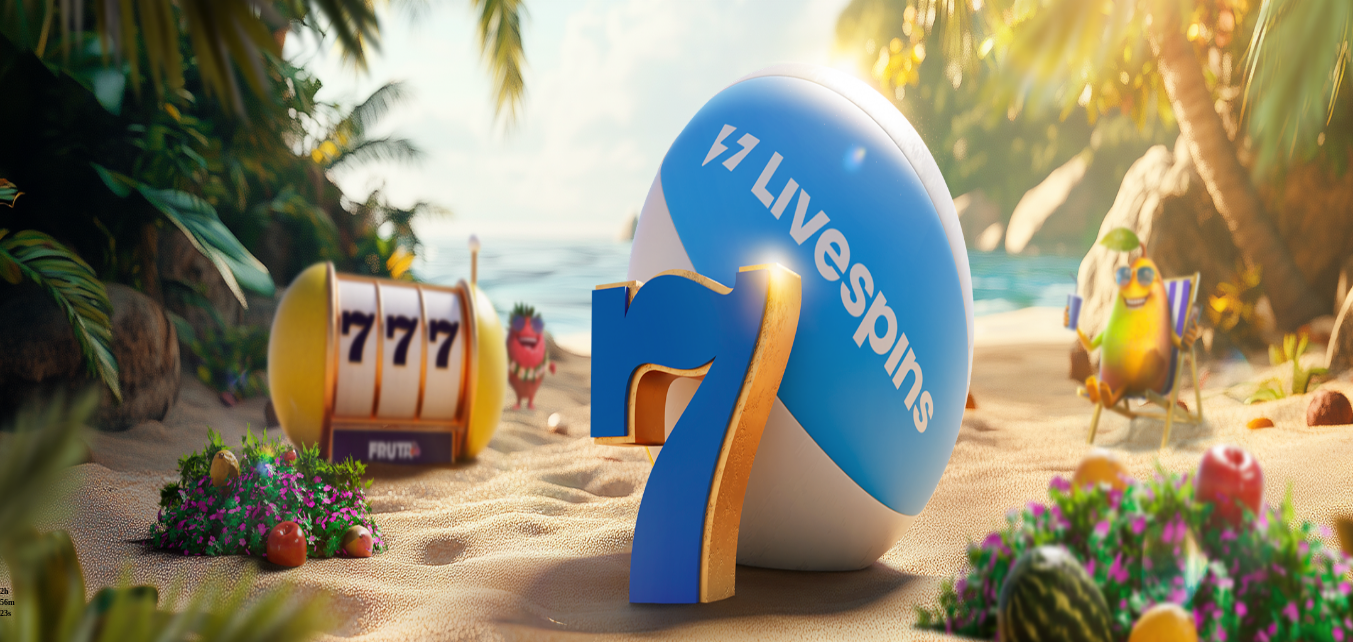 click at bounding box center [79, 777] 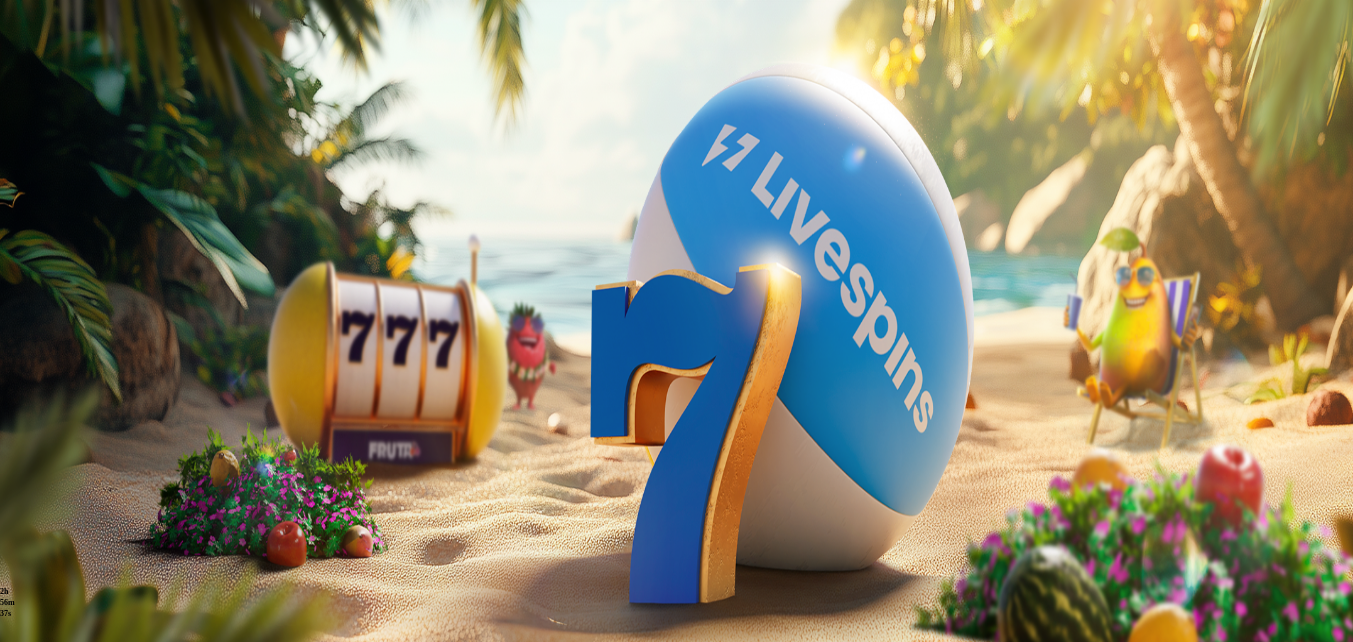 type on "*******" 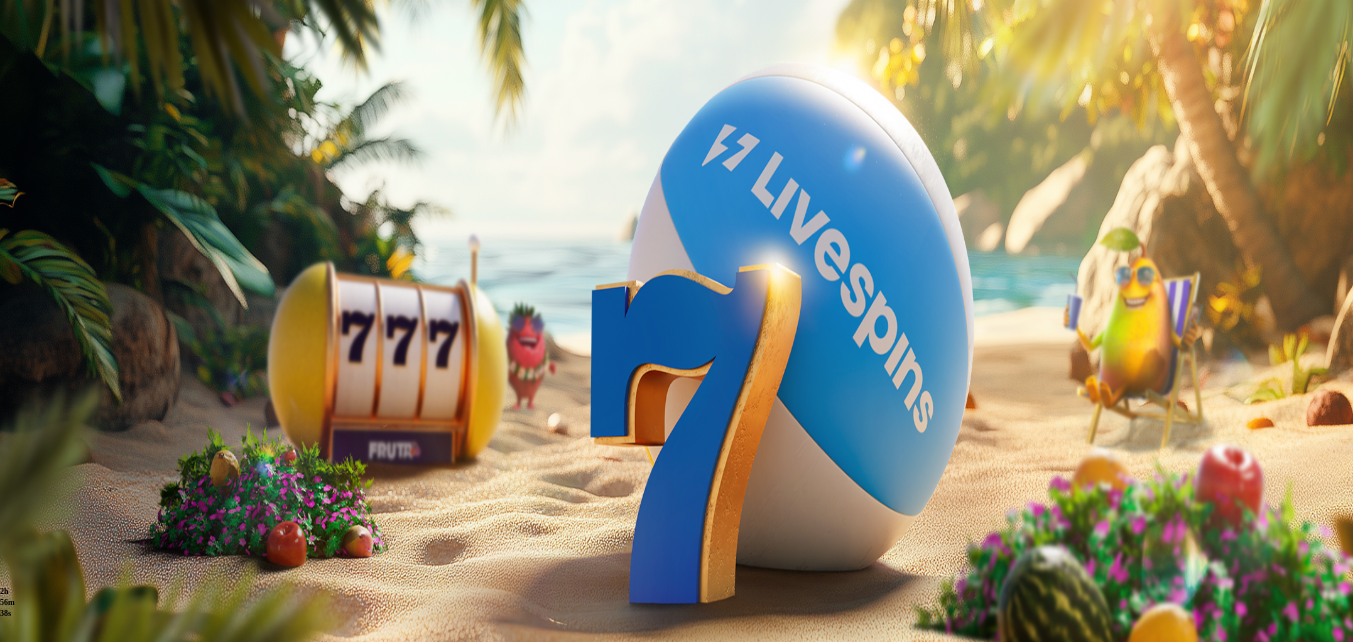 click on "Pelaa nyt" at bounding box center [50, 879] 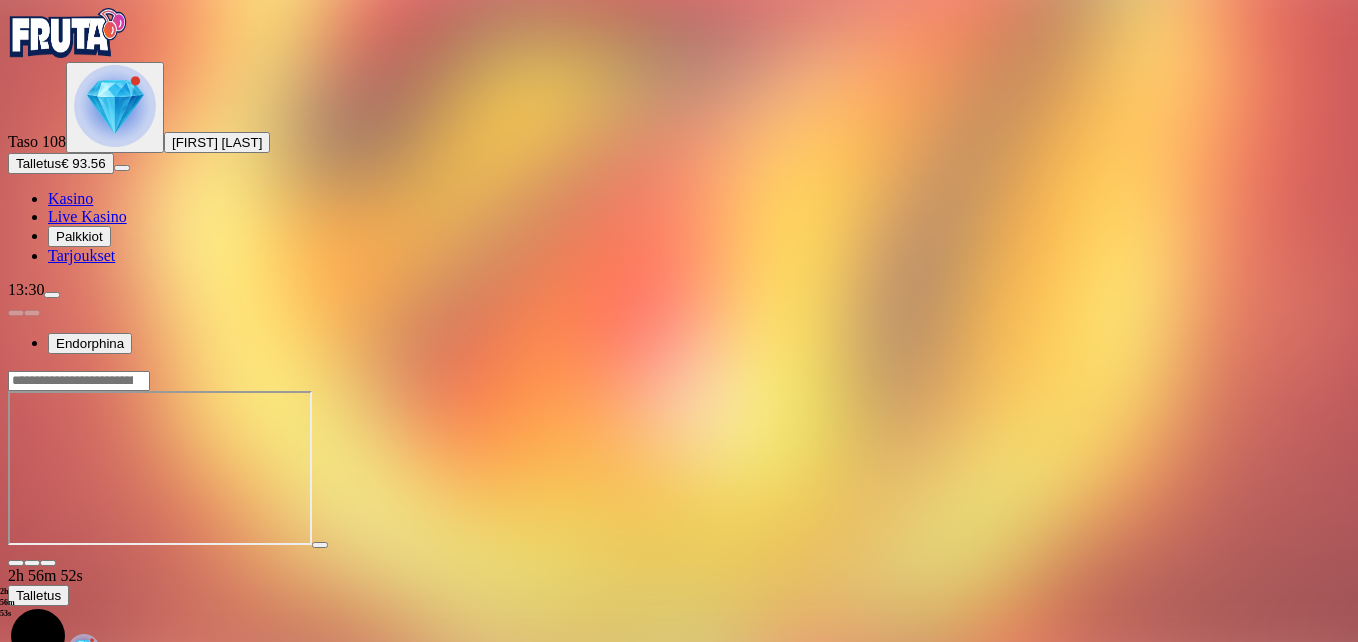 click at bounding box center (48, 563) 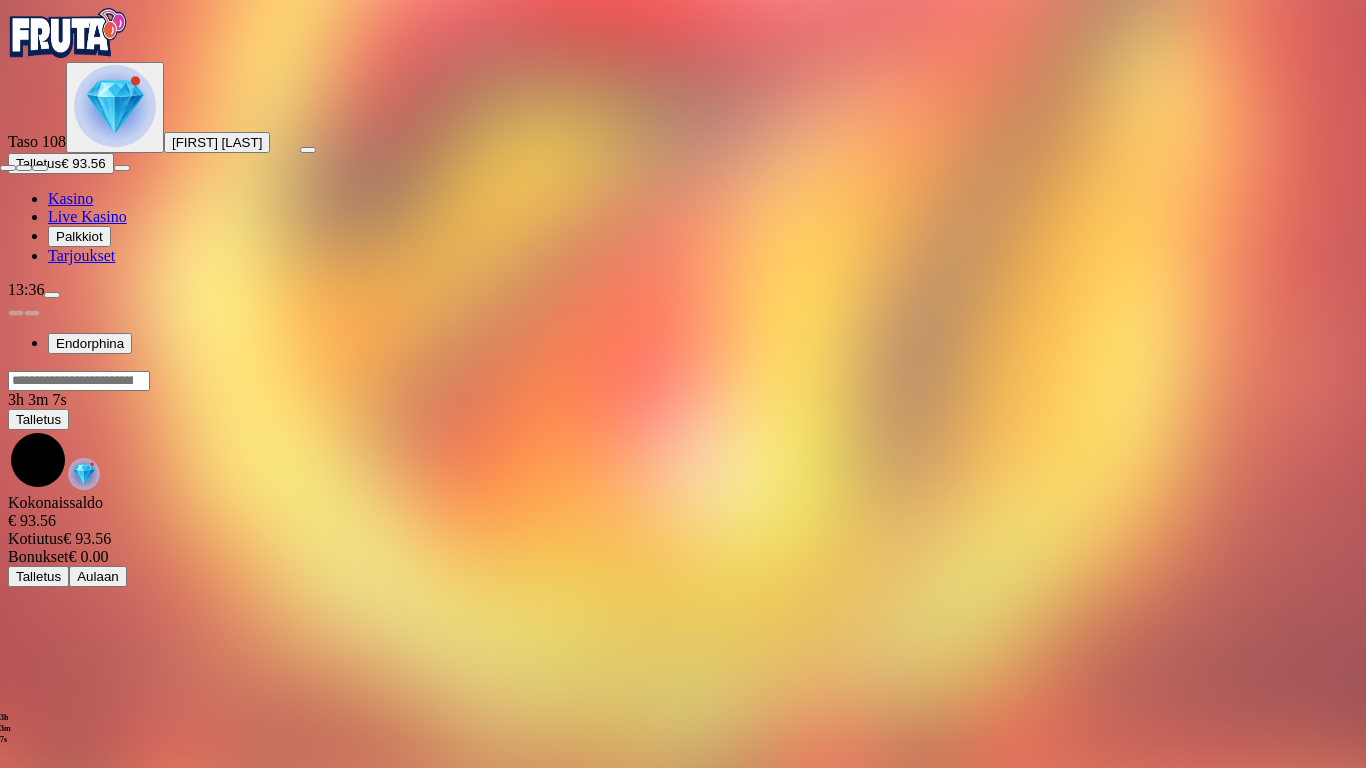 click at bounding box center (8, 168) 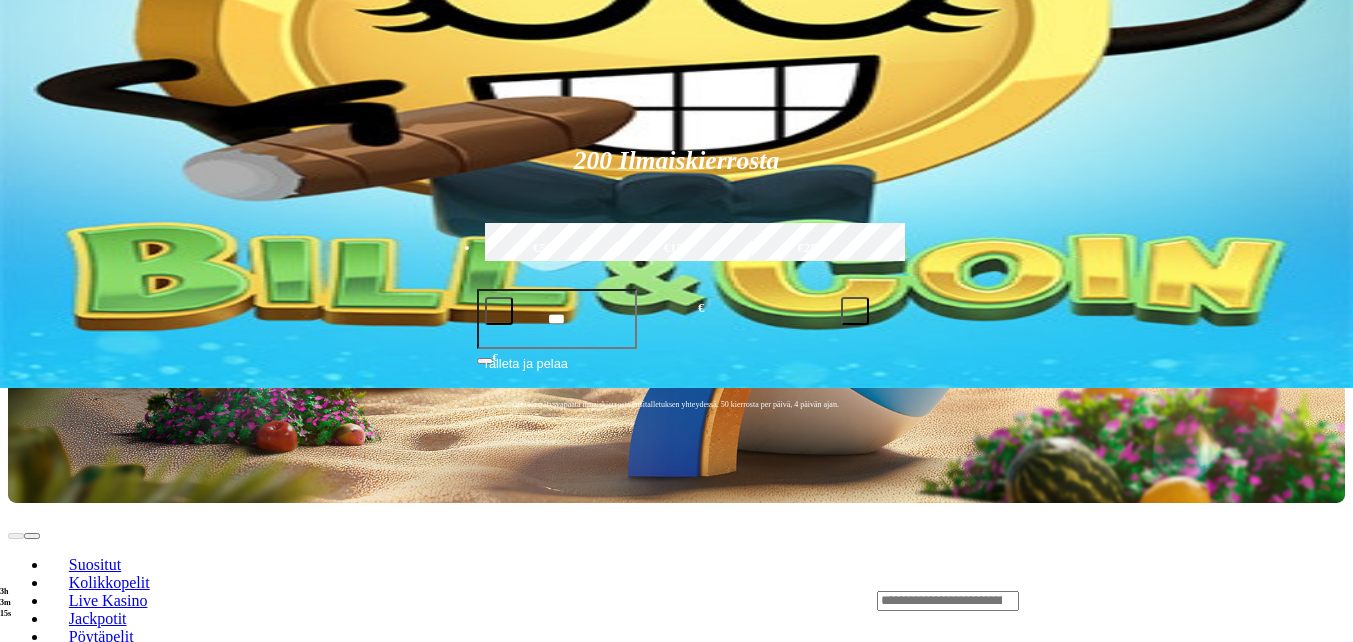 scroll, scrollTop: 200, scrollLeft: 0, axis: vertical 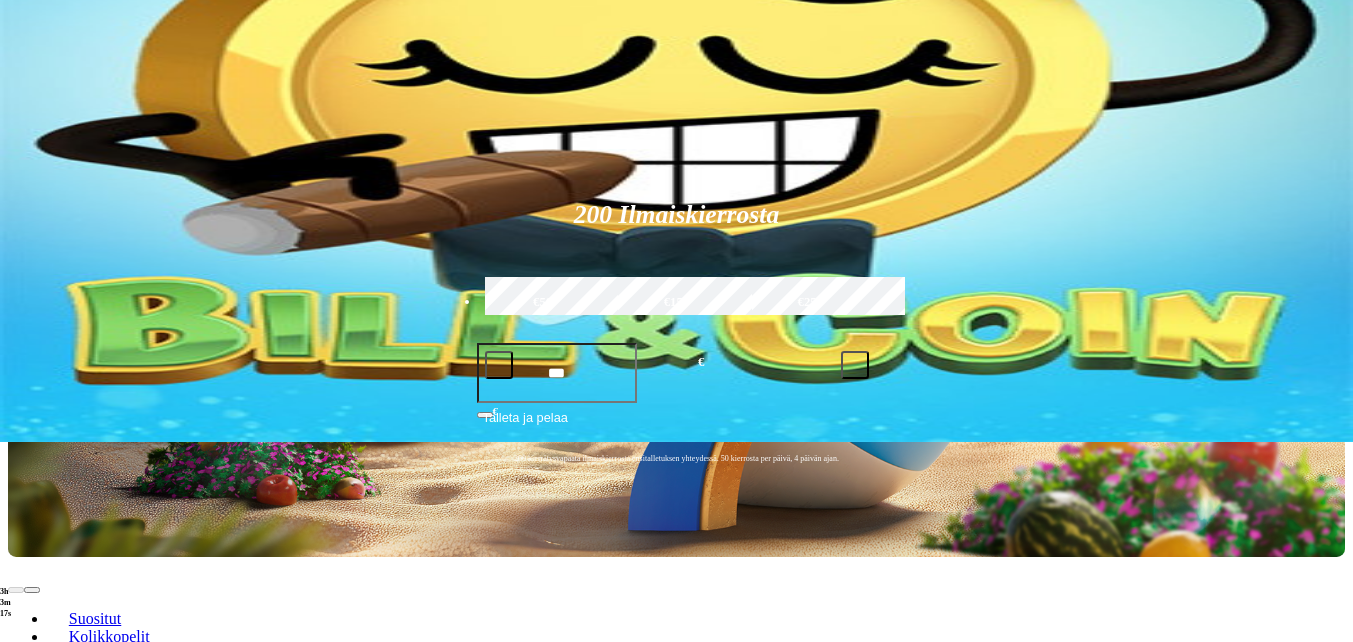 click at bounding box center [948, 655] 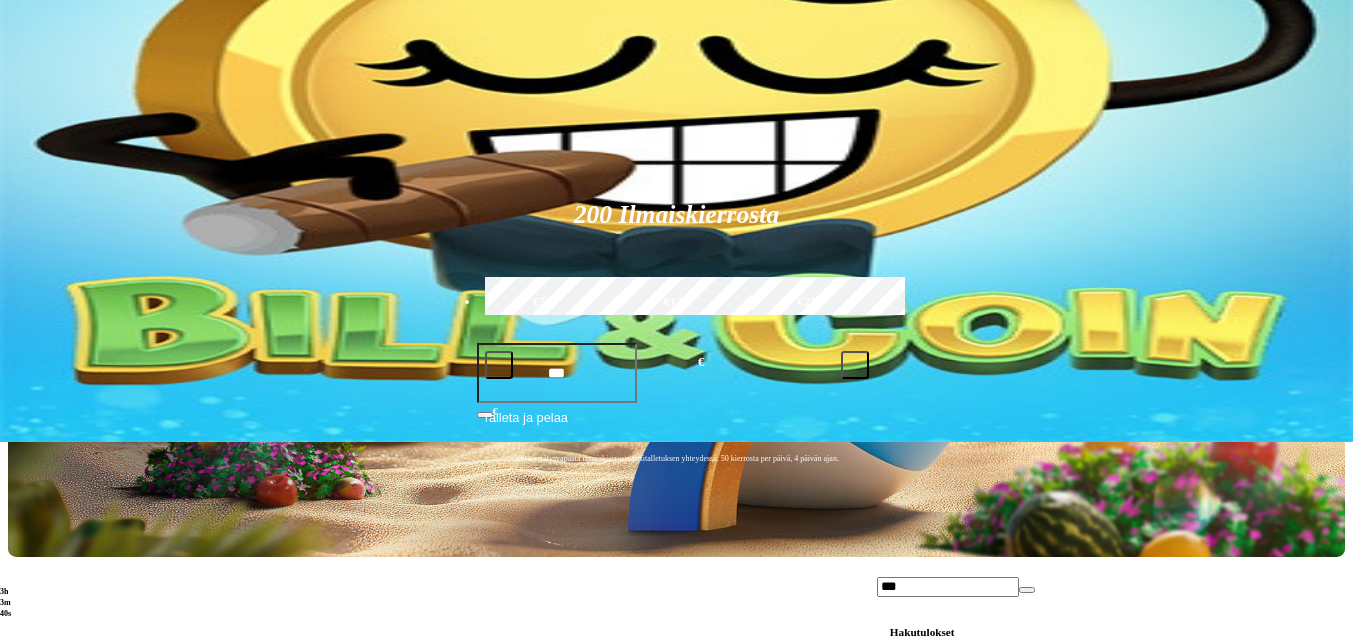 scroll, scrollTop: 2290, scrollLeft: 0, axis: vertical 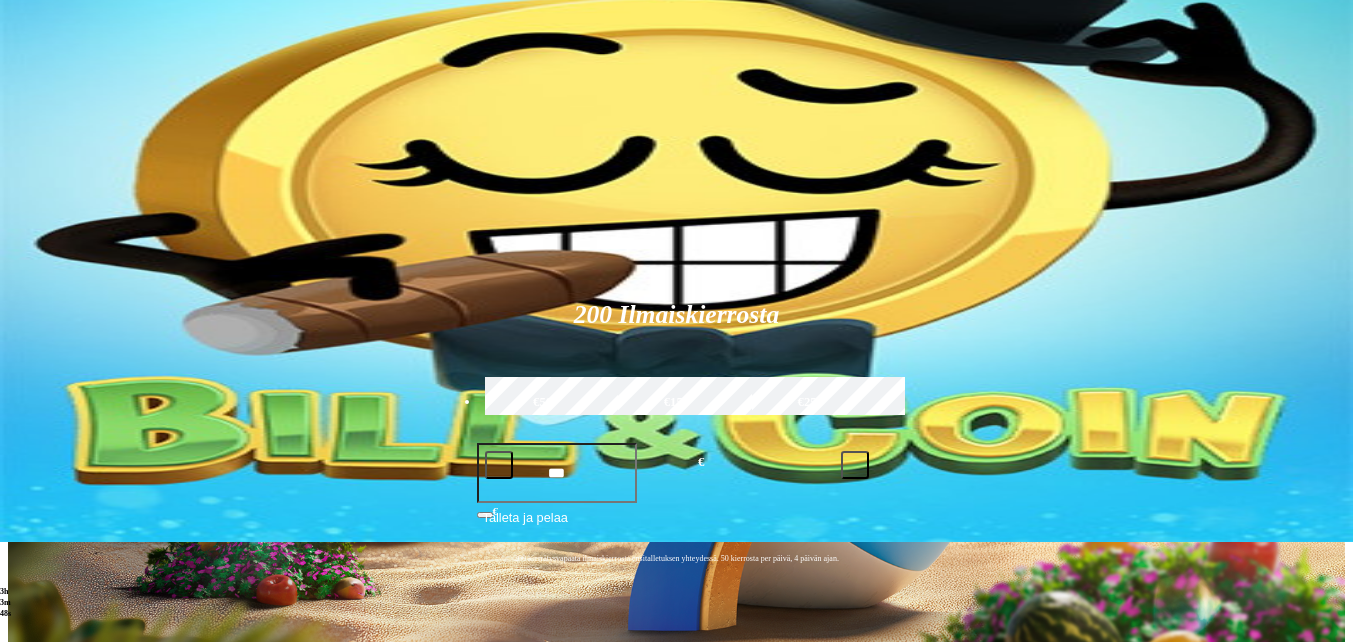 type on "***" 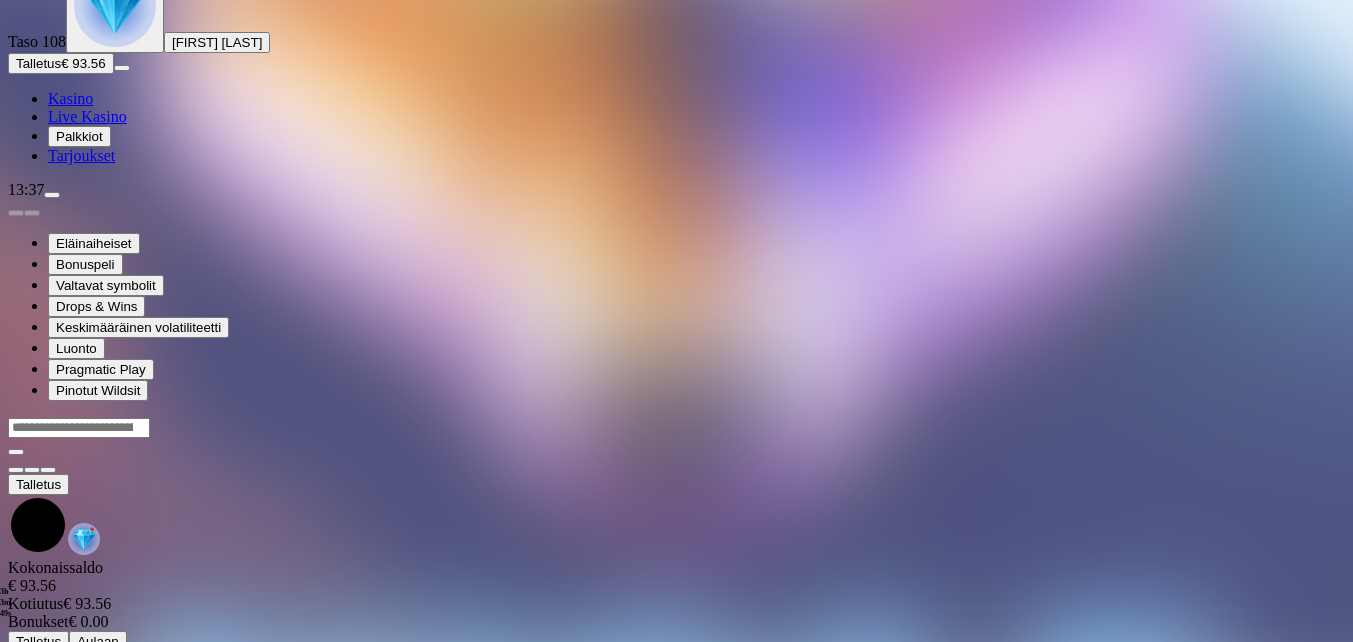 scroll, scrollTop: 0, scrollLeft: 0, axis: both 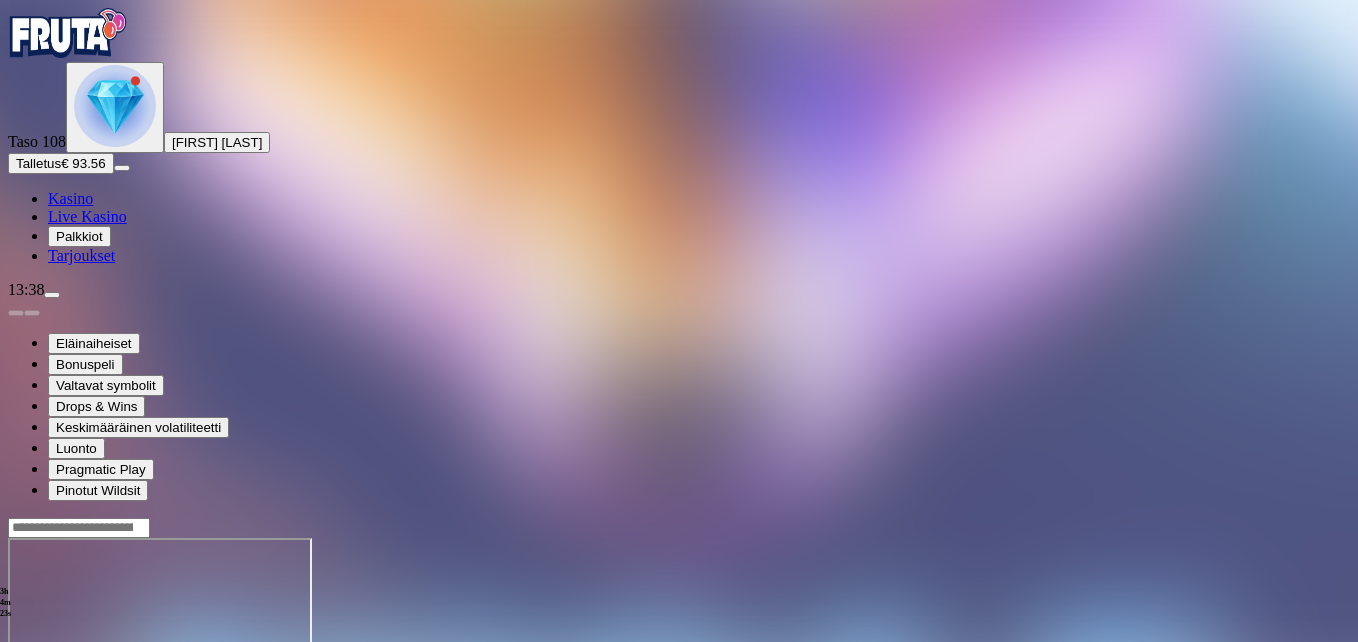 click at bounding box center [48, 710] 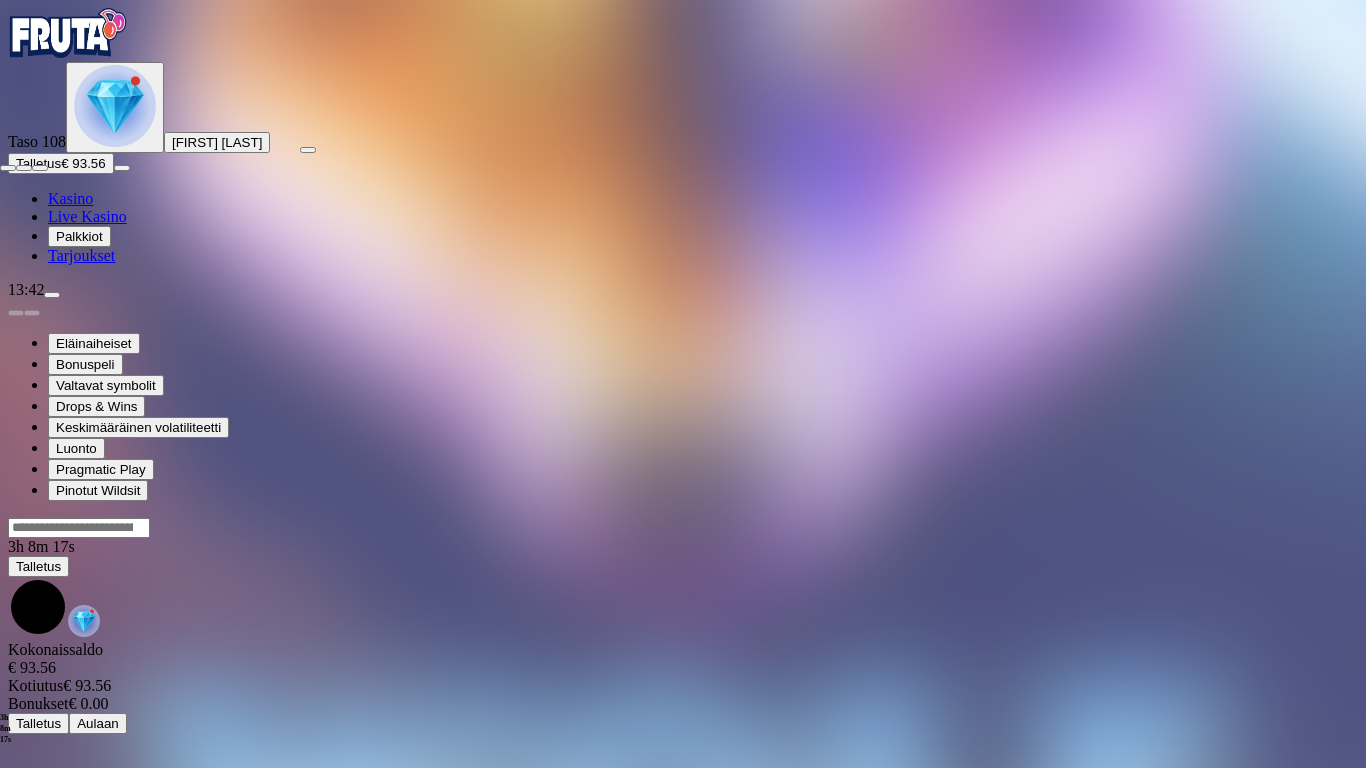 click at bounding box center (8, 168) 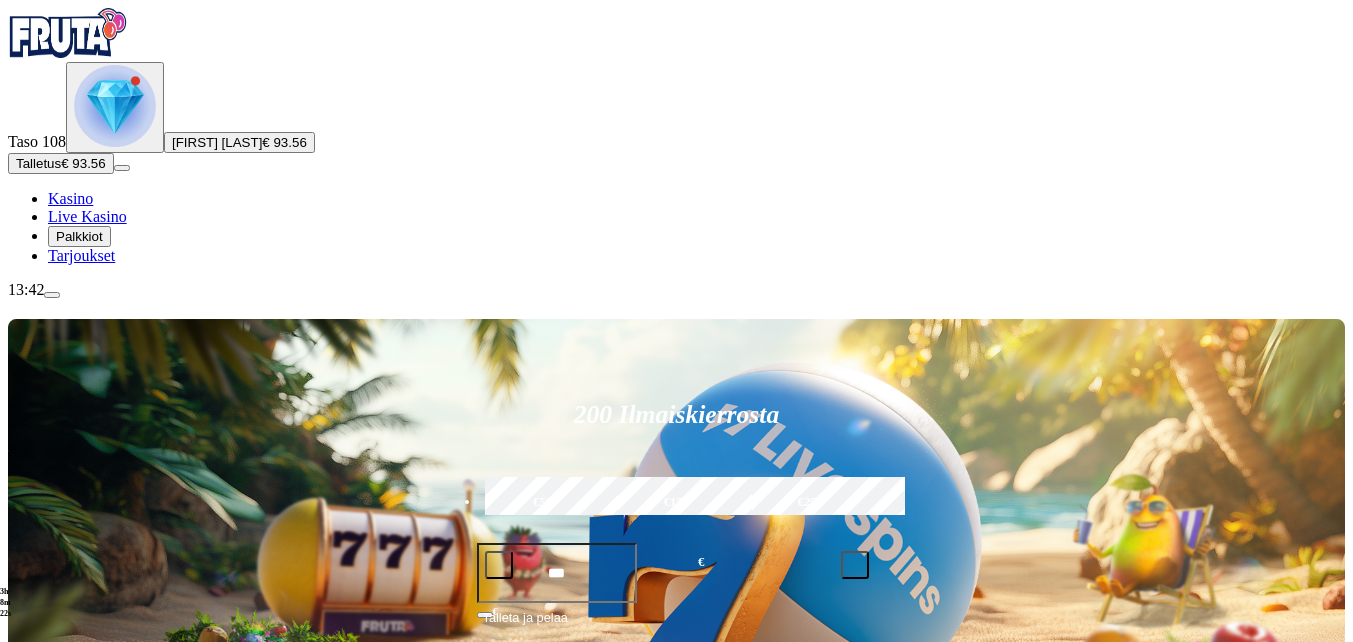 click at bounding box center (32, 1027) 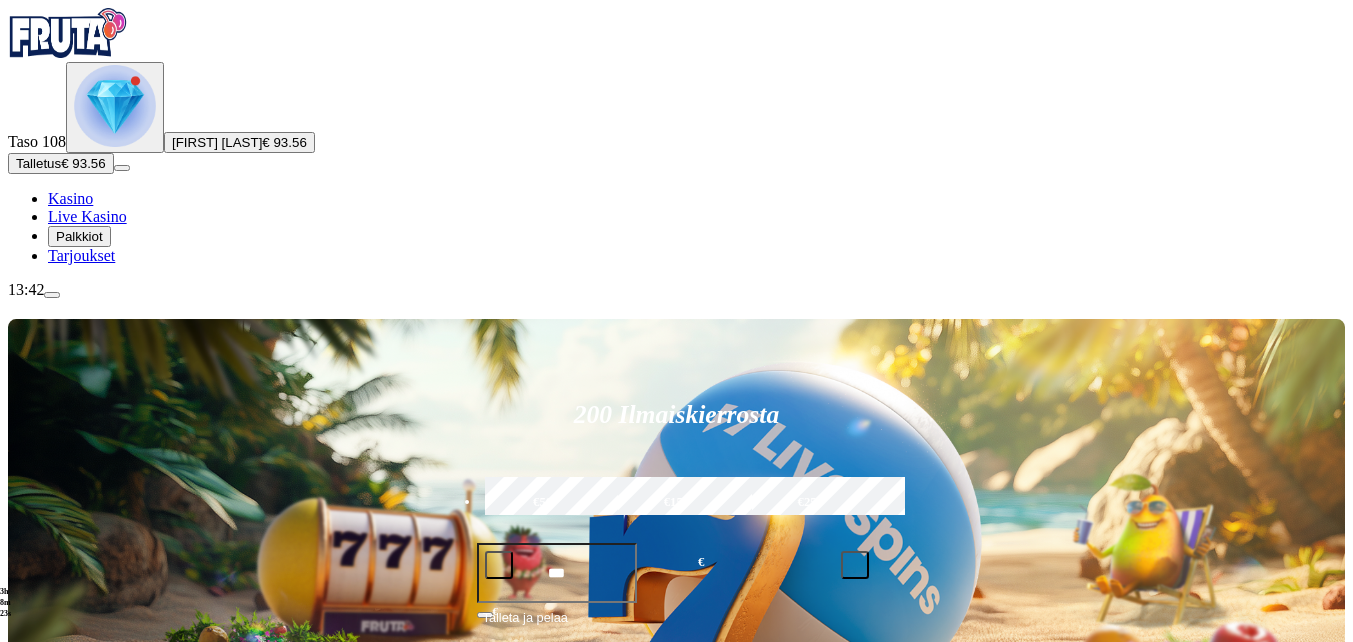 click at bounding box center (32, 1027) 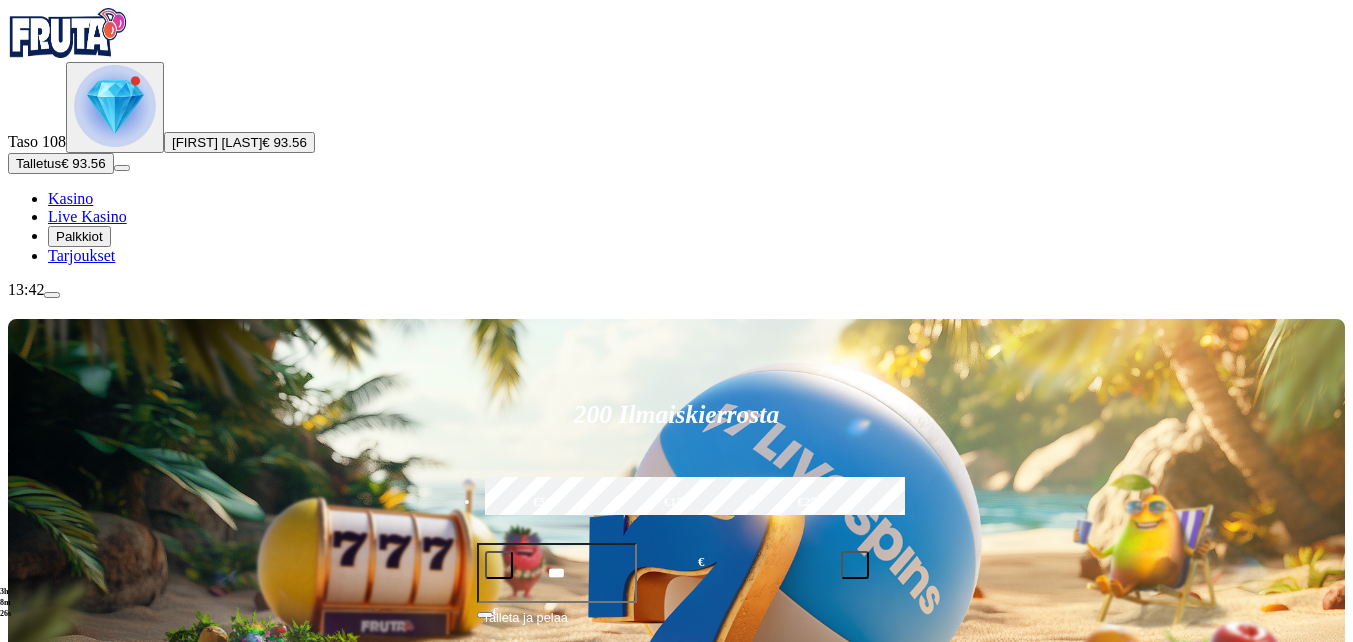 click at bounding box center [948, 855] 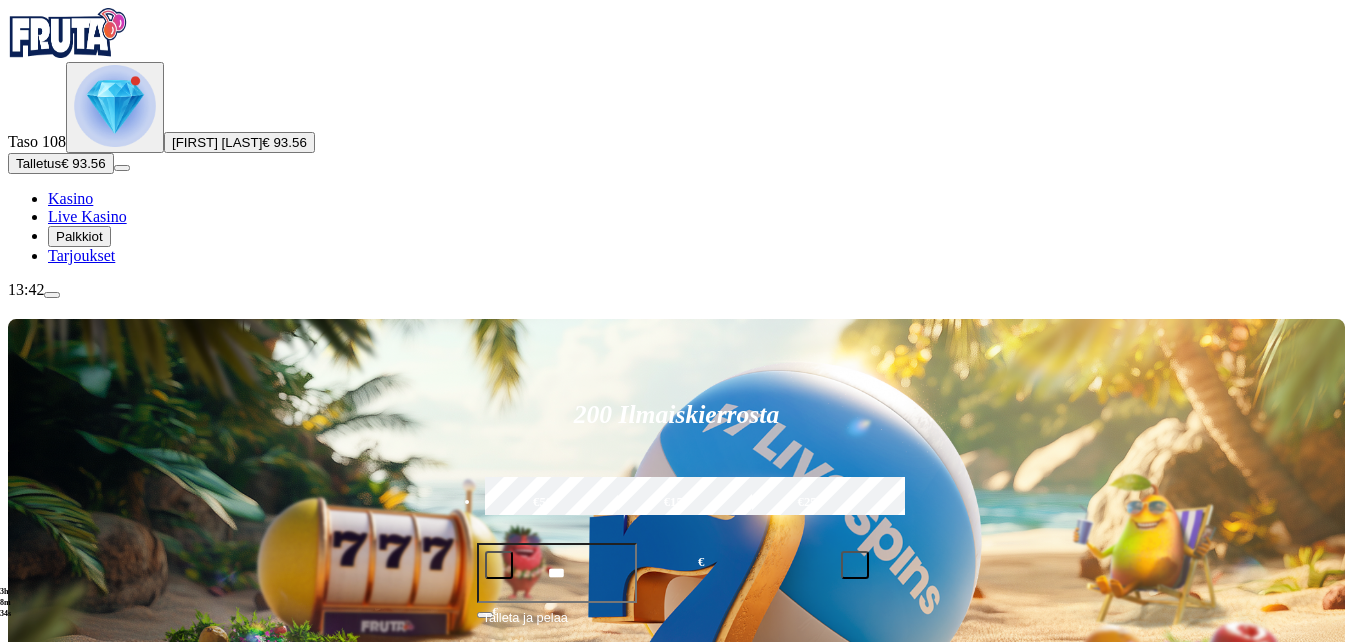 type on "*******" 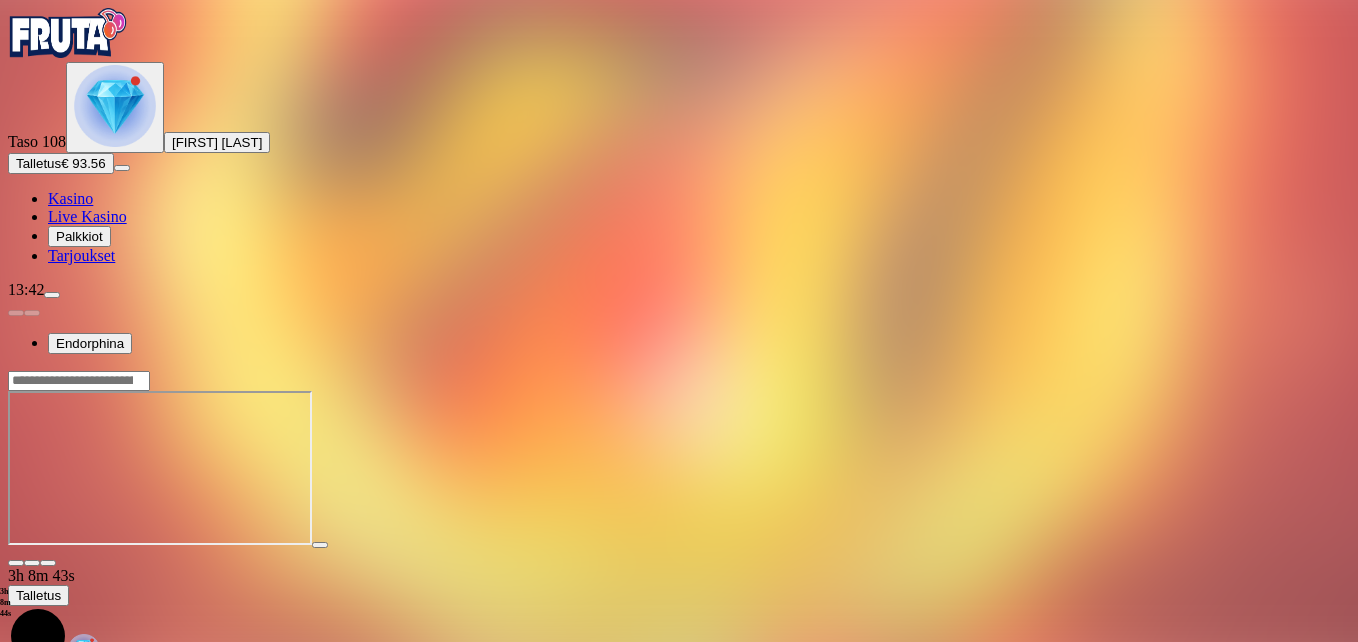 click at bounding box center [48, 563] 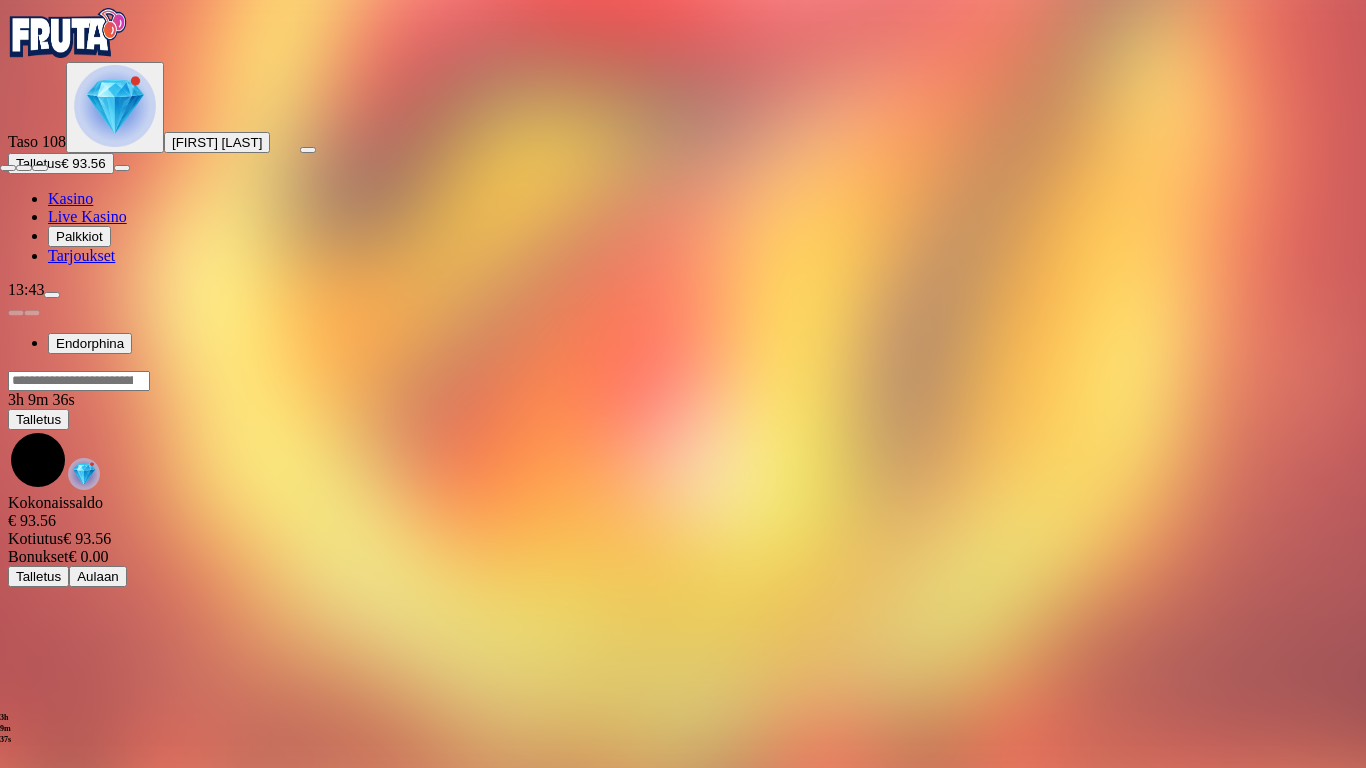 click at bounding box center [40, 168] 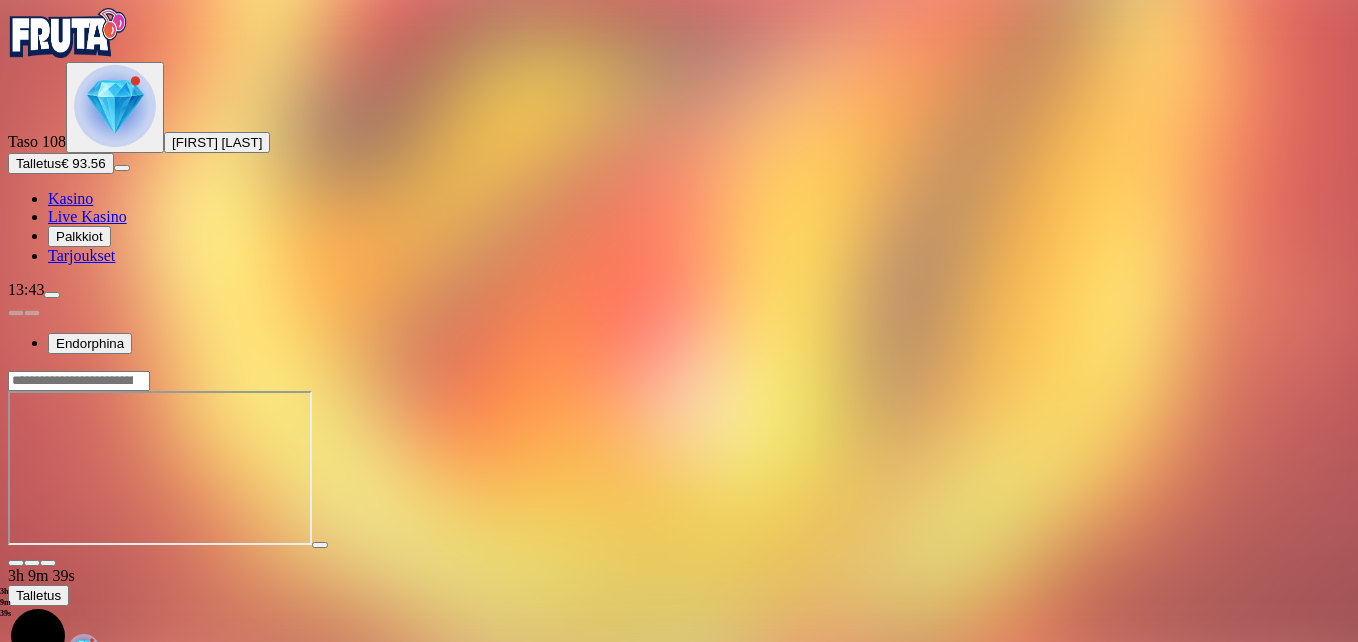 click at bounding box center [16, 563] 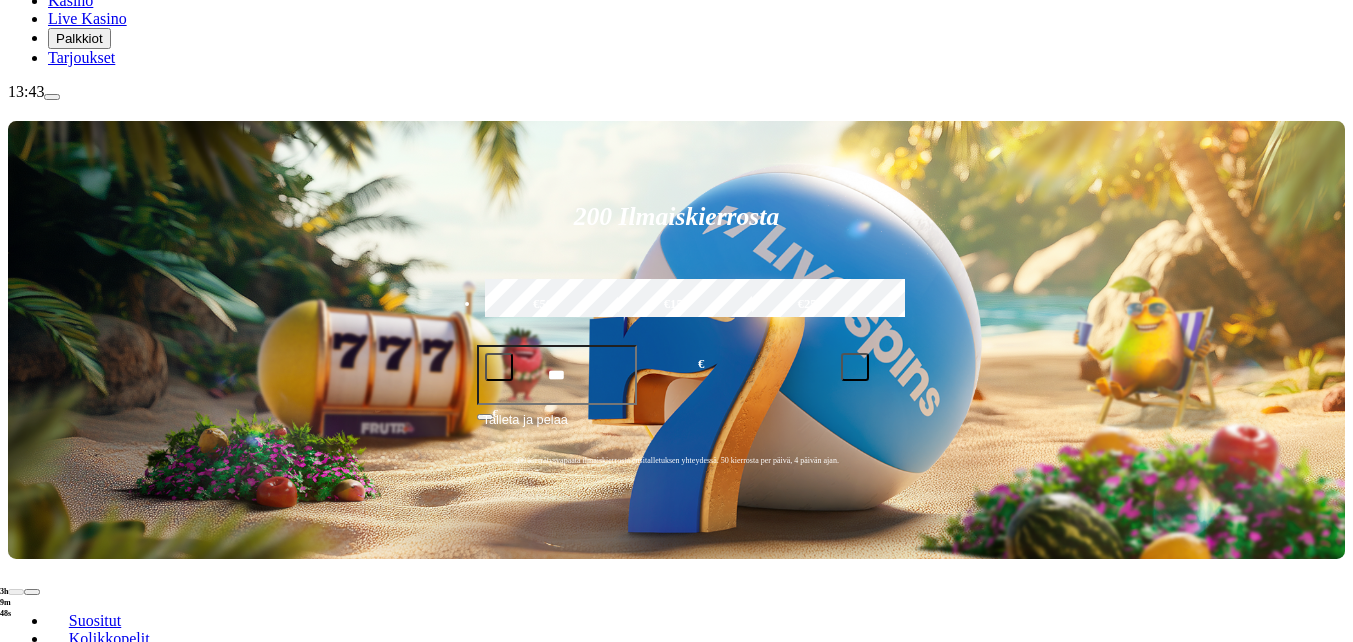 scroll, scrollTop: 200, scrollLeft: 0, axis: vertical 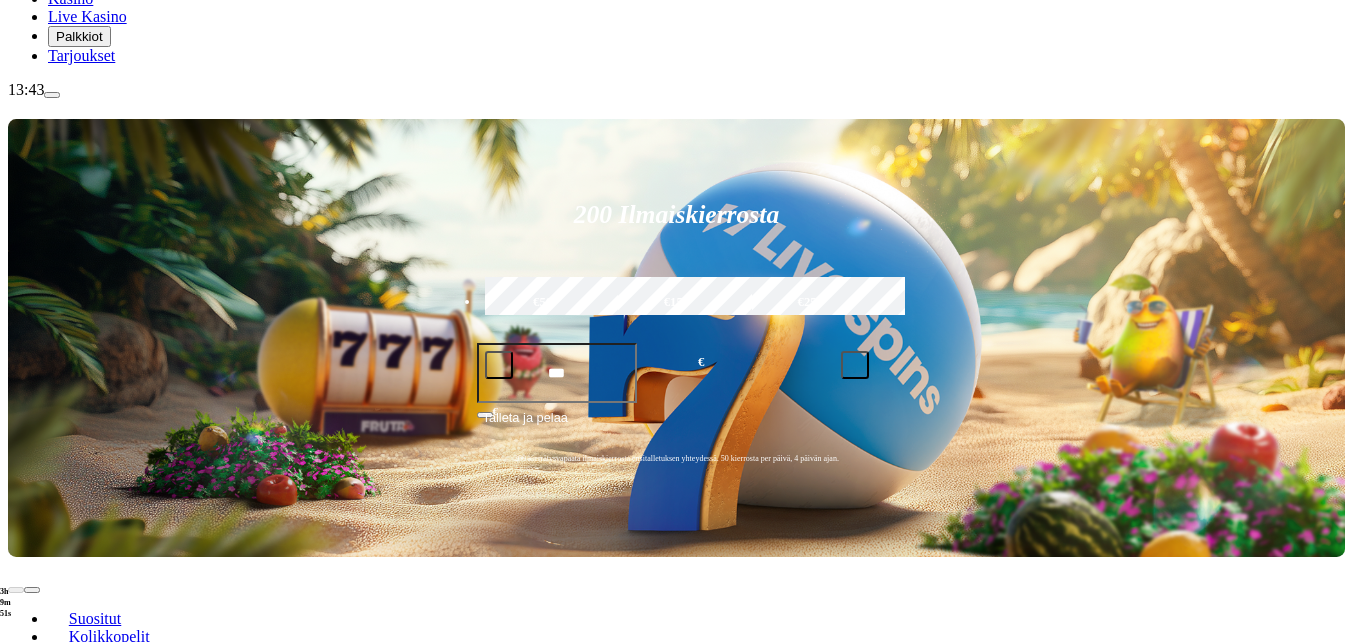 click on "Pelaa nyt" at bounding box center [77, 873] 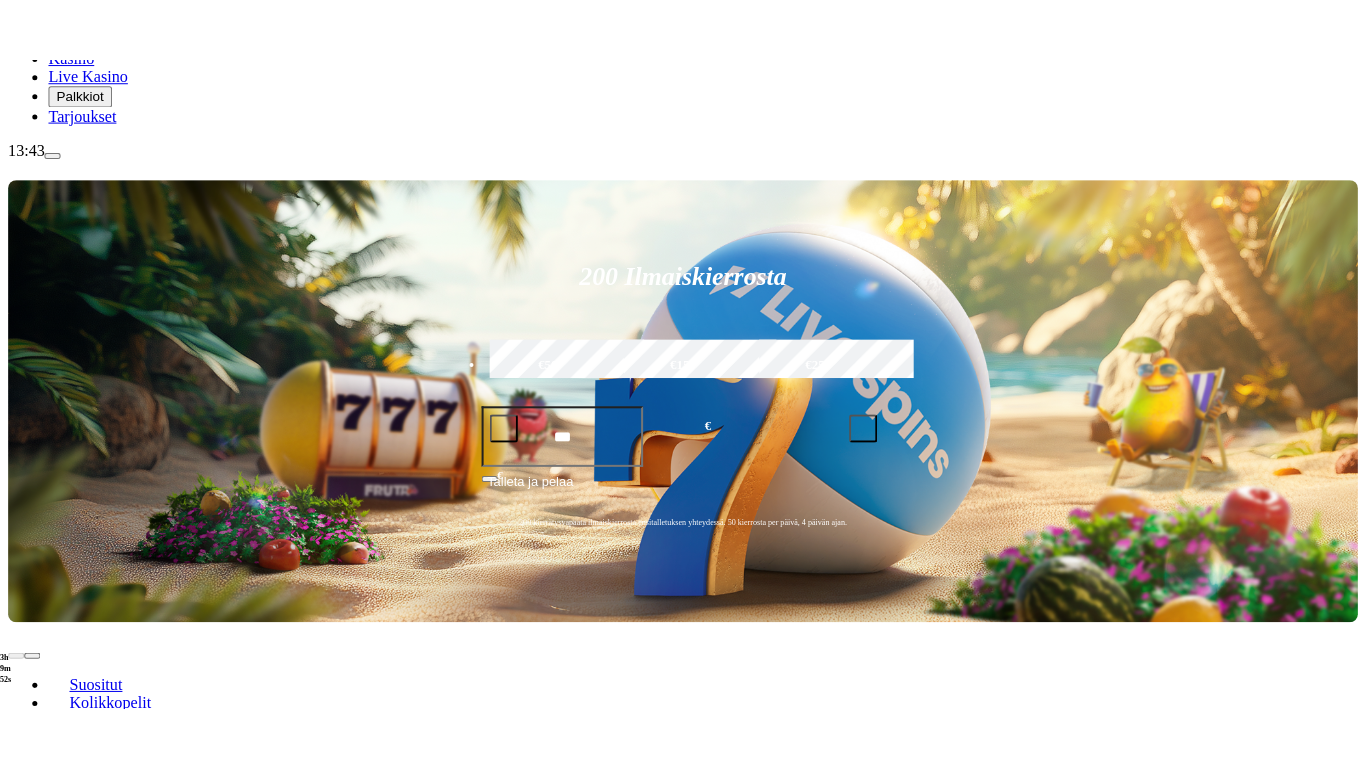 scroll, scrollTop: 0, scrollLeft: 0, axis: both 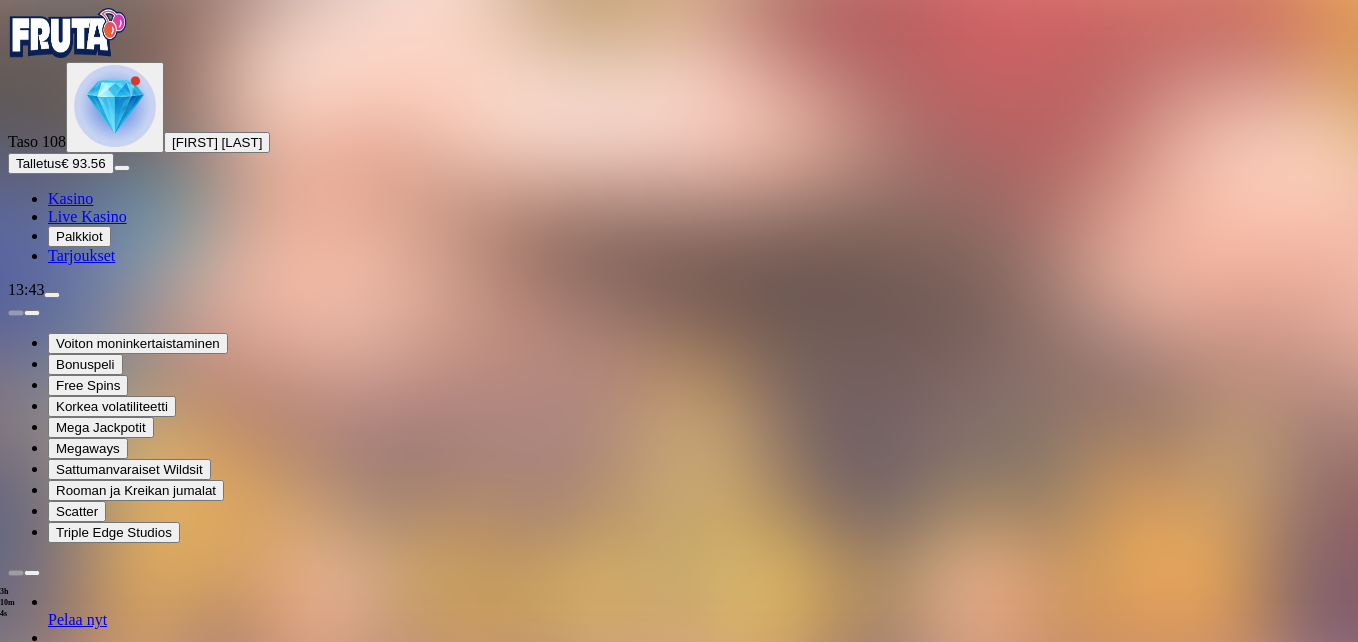 click at bounding box center (48, 1342) 